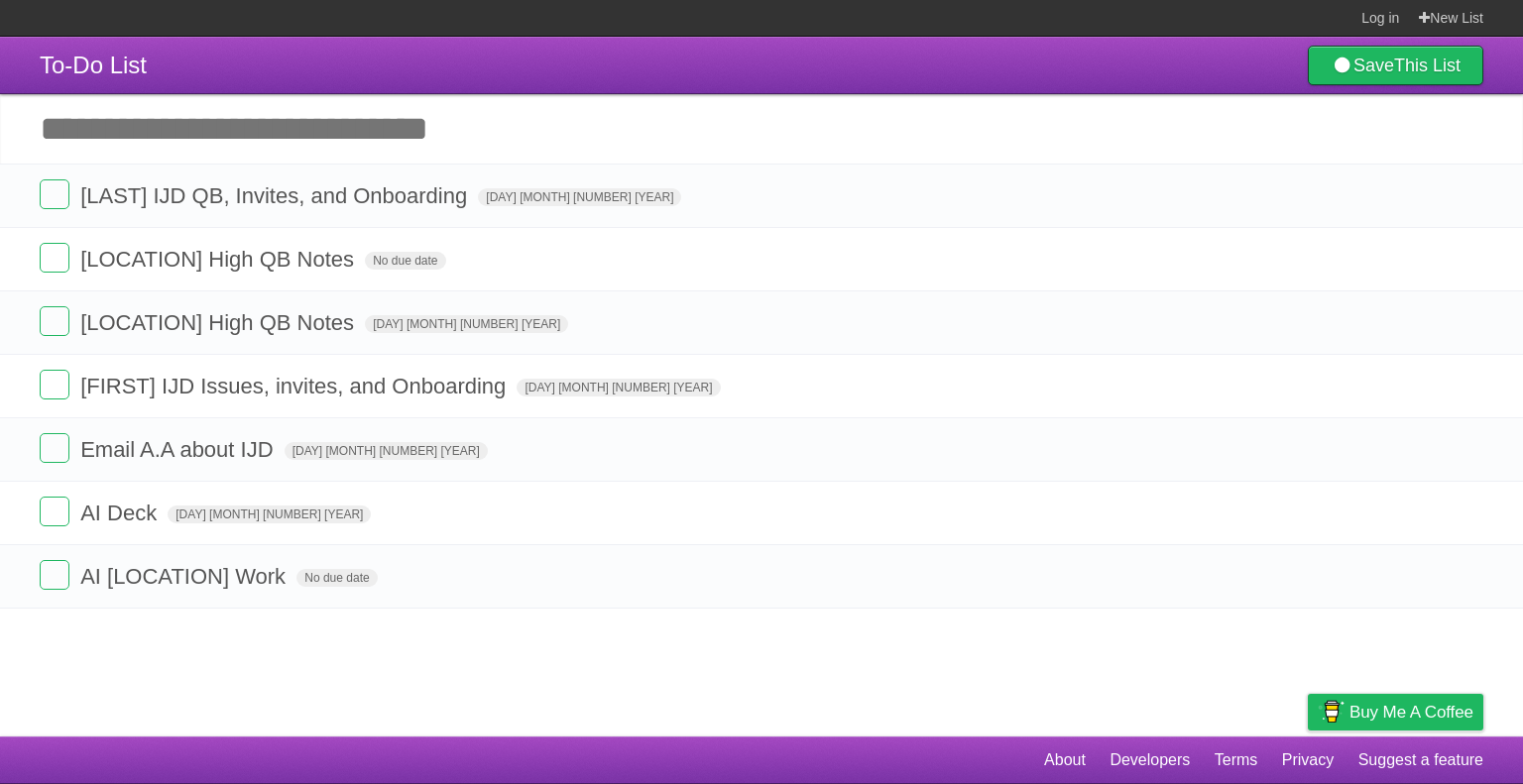 scroll, scrollTop: 0, scrollLeft: 0, axis: both 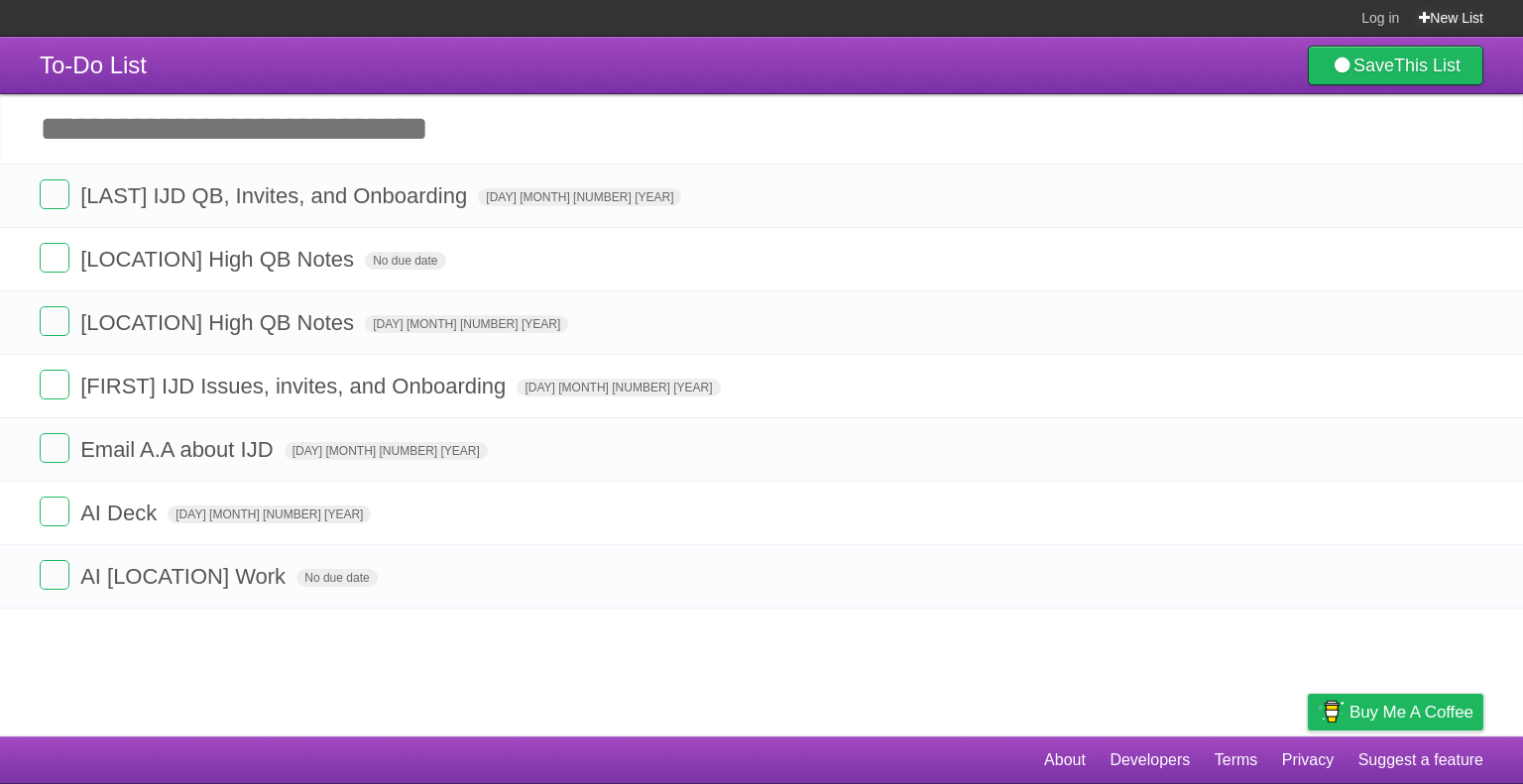 click on "New List" at bounding box center (1451, 18) 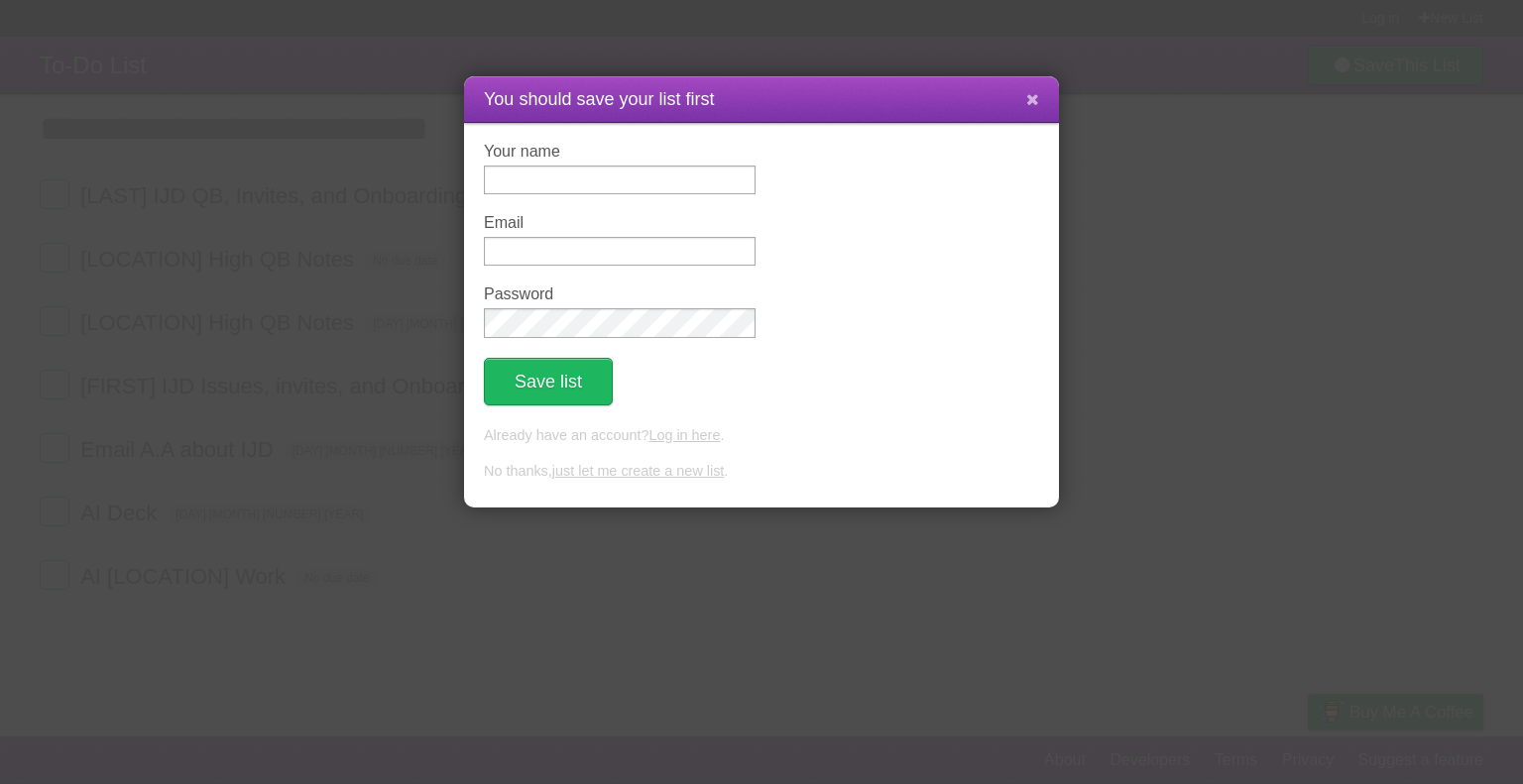click at bounding box center [1032, 100] 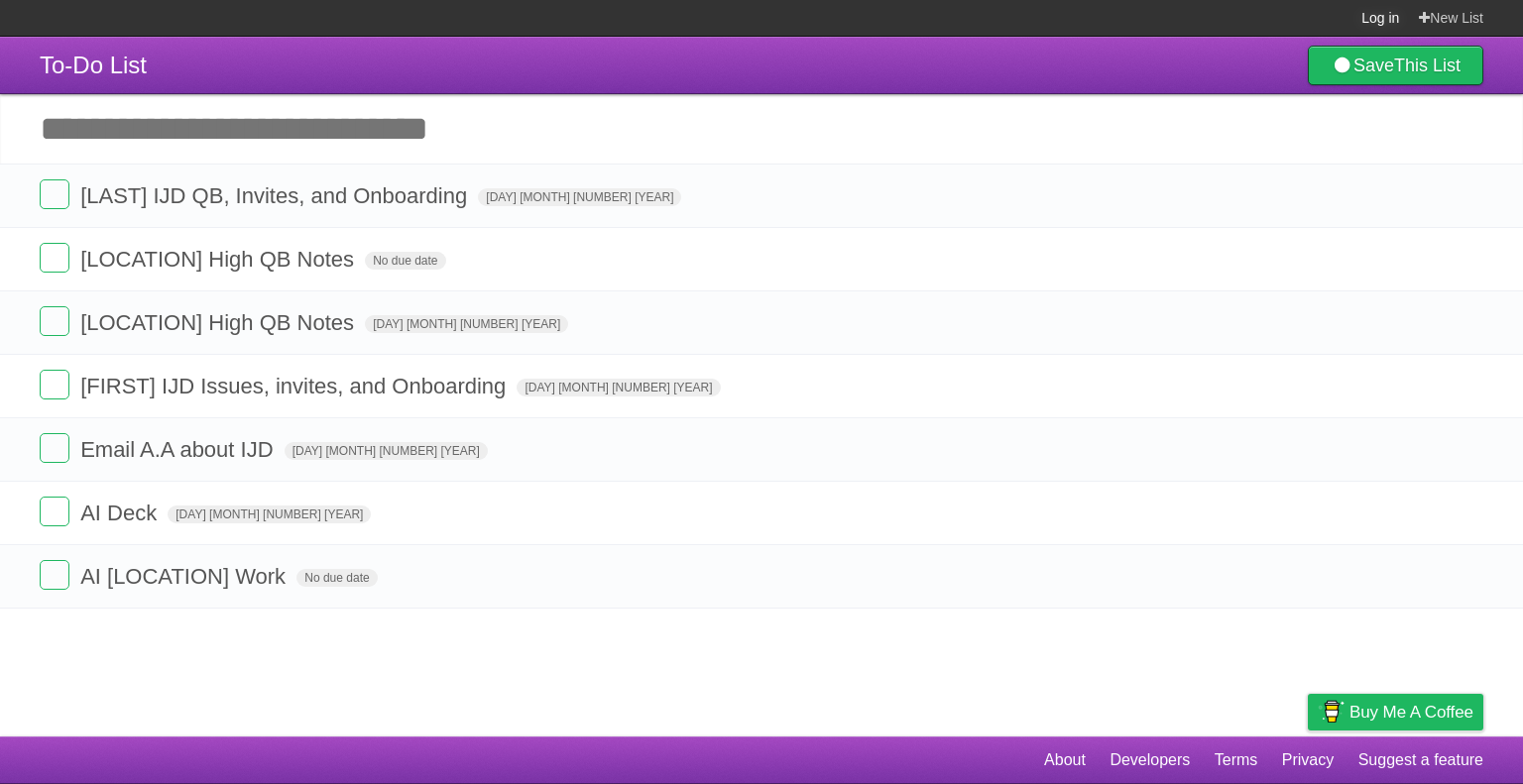 click on "Log in" at bounding box center (1380, 18) 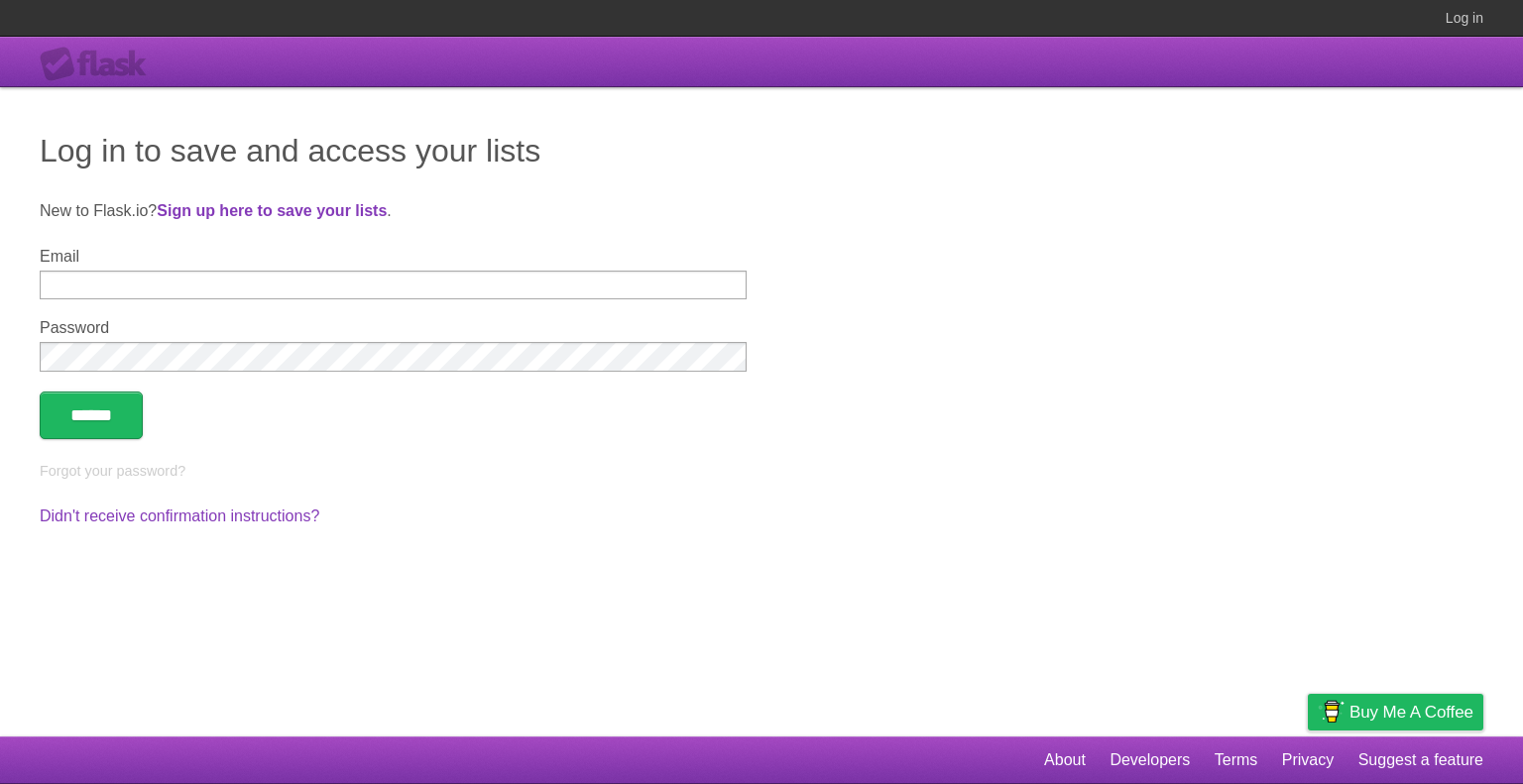 click on "Email" at bounding box center [393, 284] 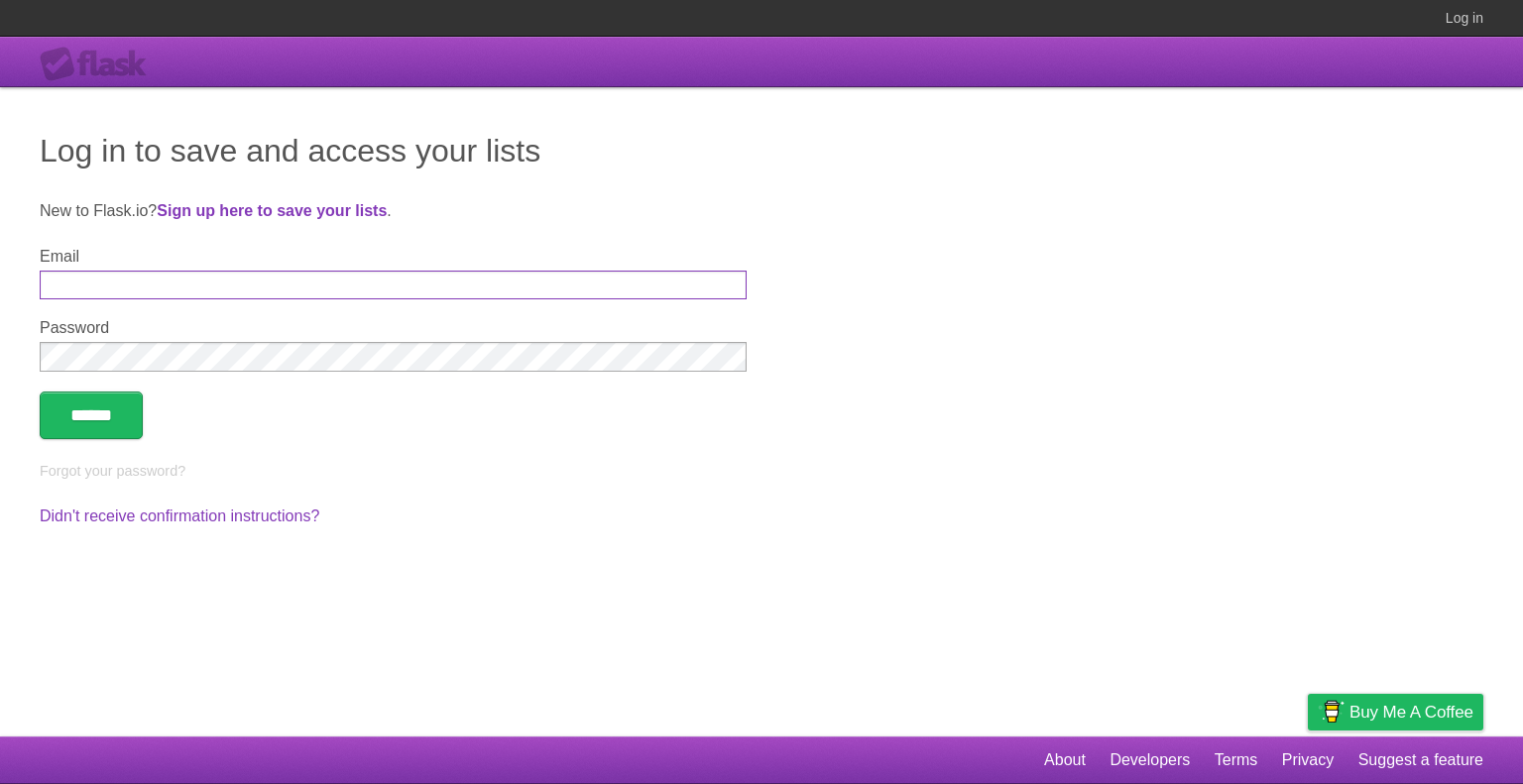 type on "**********" 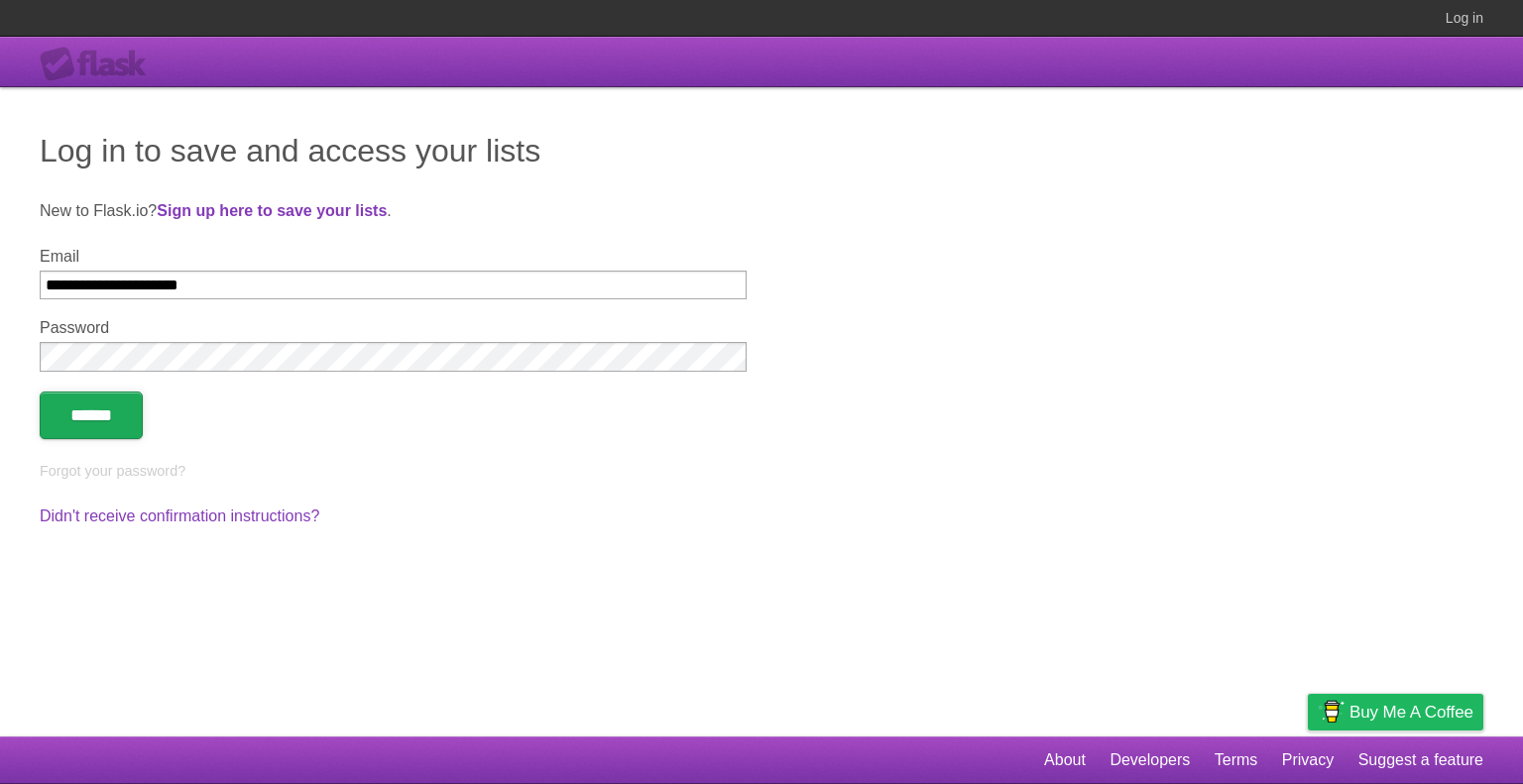 click on "******" at bounding box center (91, 415) 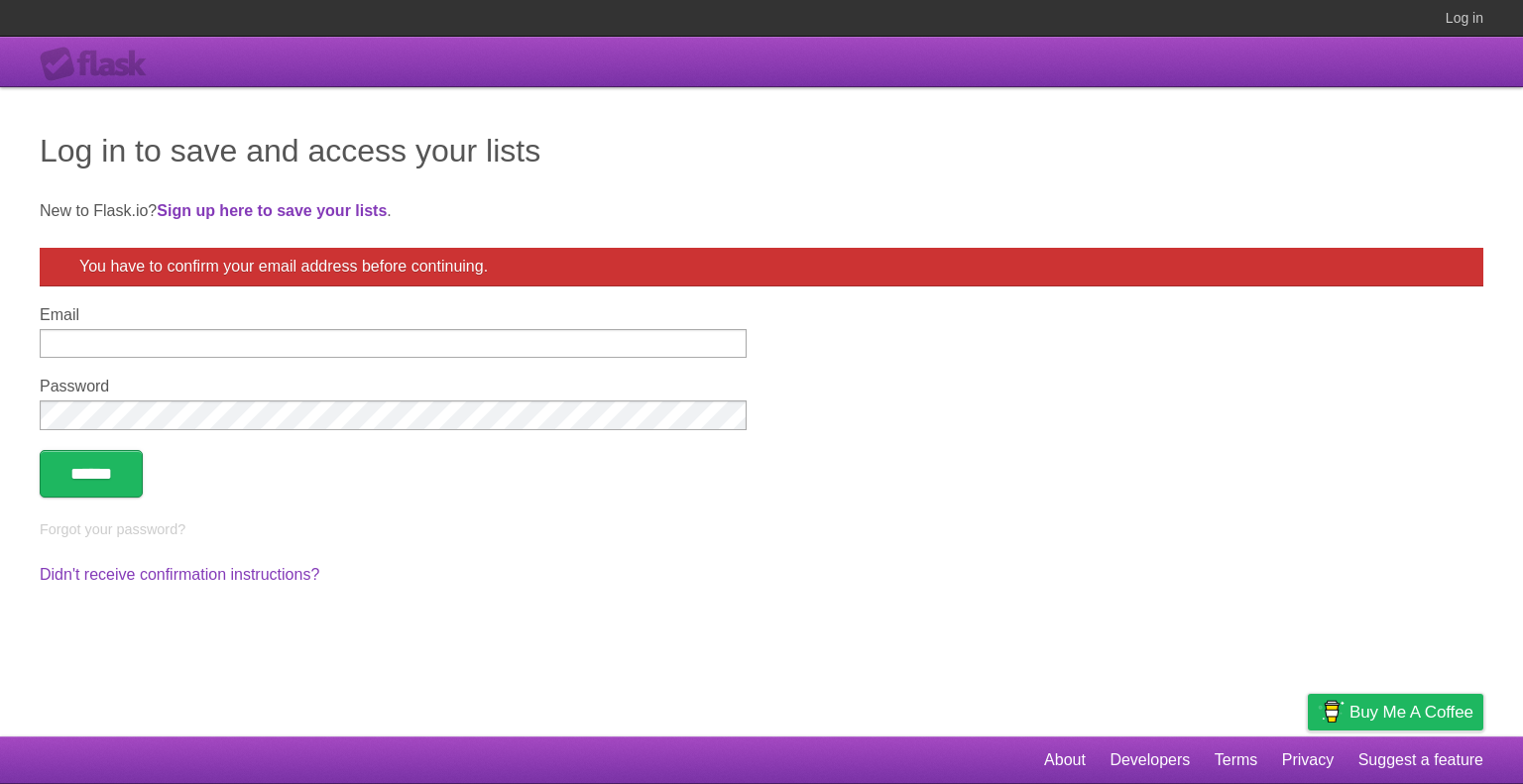 scroll, scrollTop: 0, scrollLeft: 0, axis: both 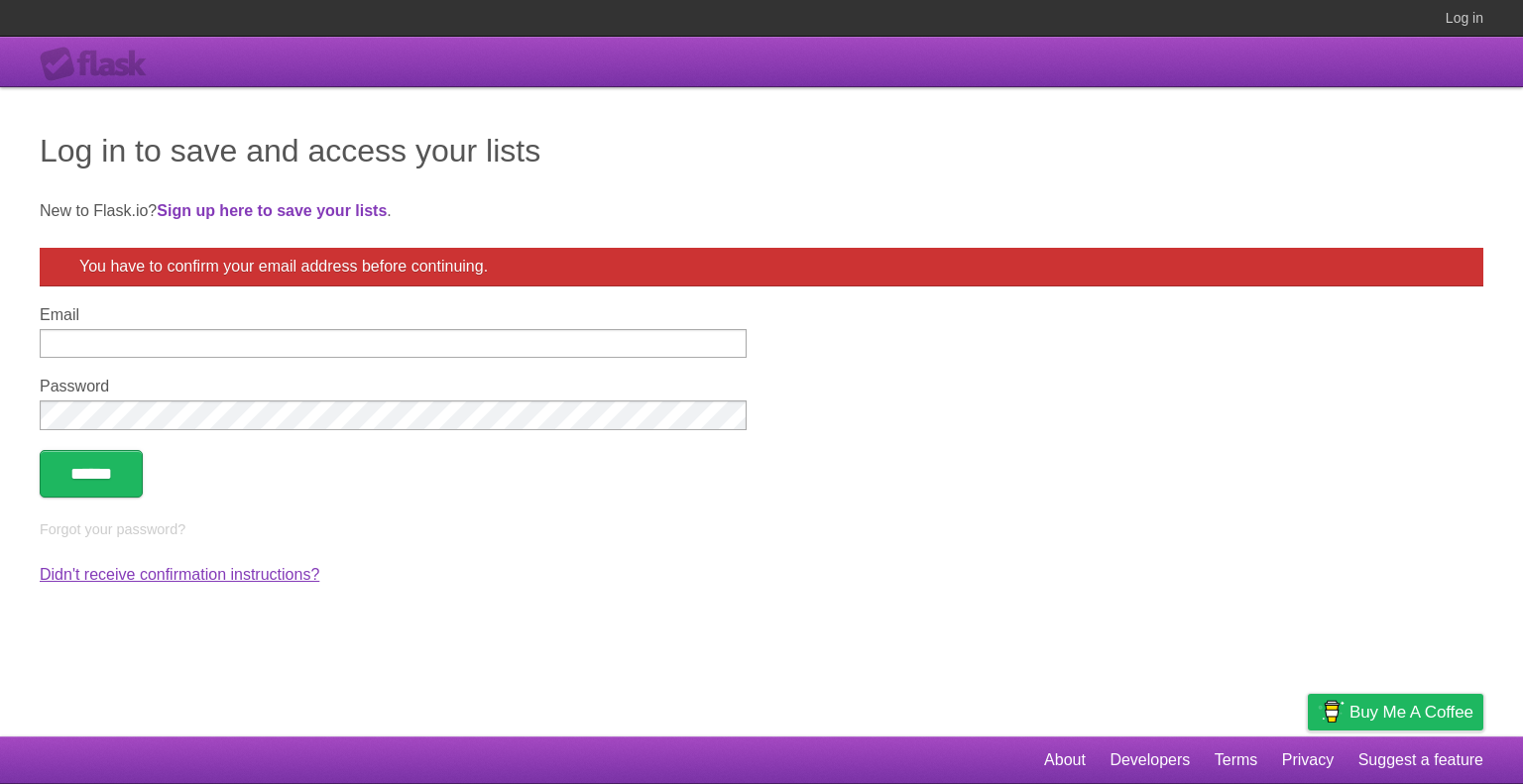 click on "Didn't receive confirmation instructions?" at bounding box center (179, 574) 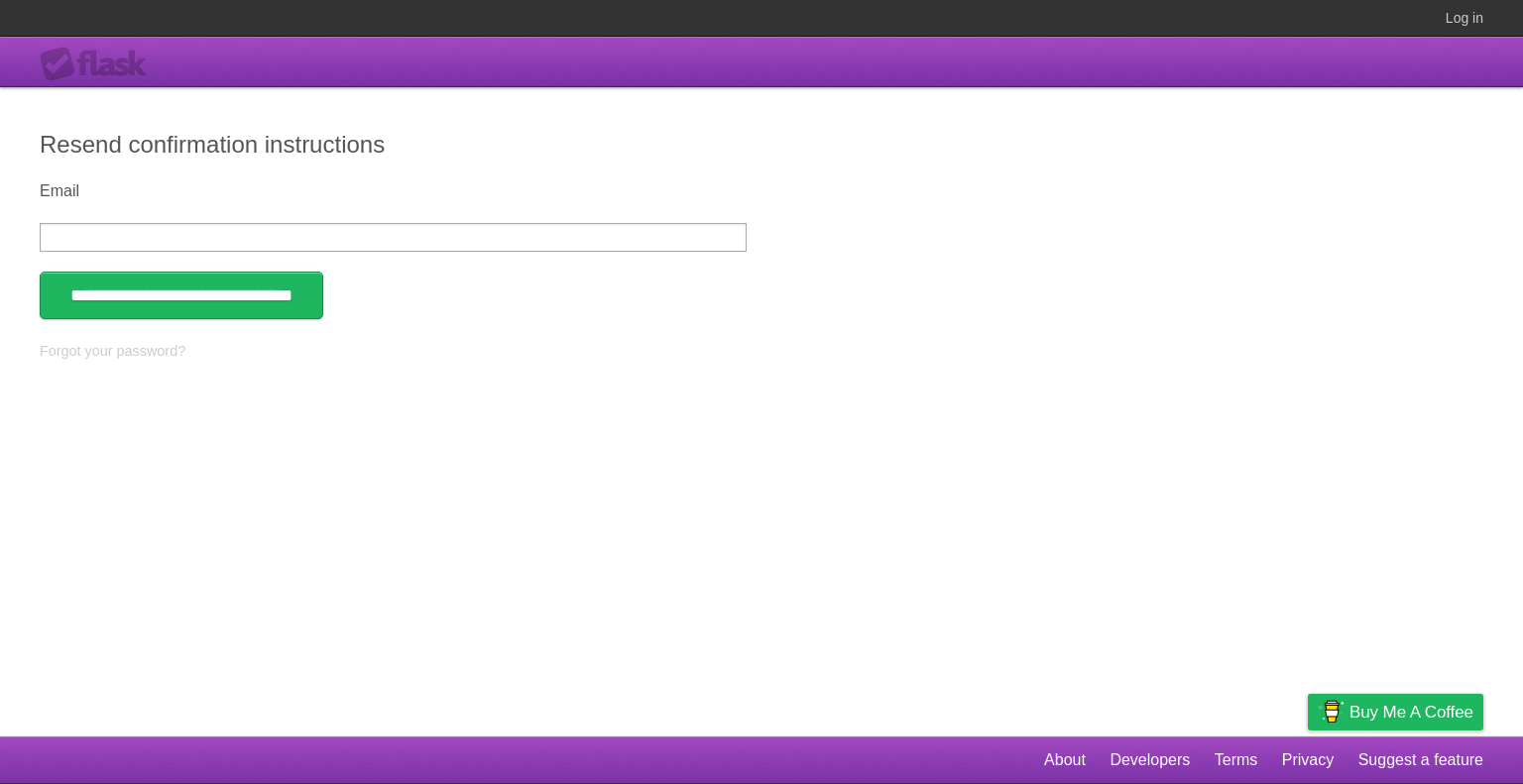 click on "Email" at bounding box center (393, 237) 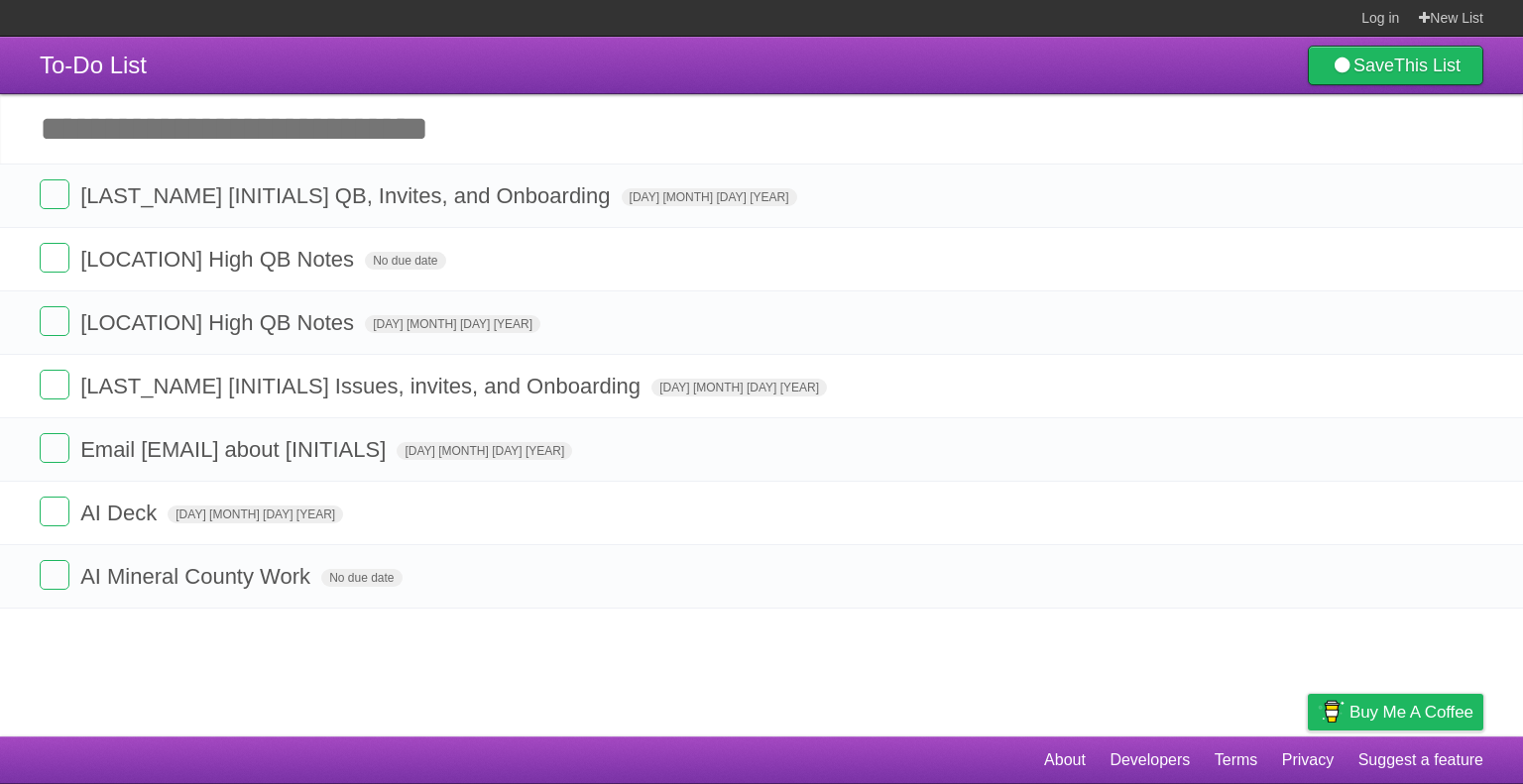 scroll, scrollTop: 0, scrollLeft: 0, axis: both 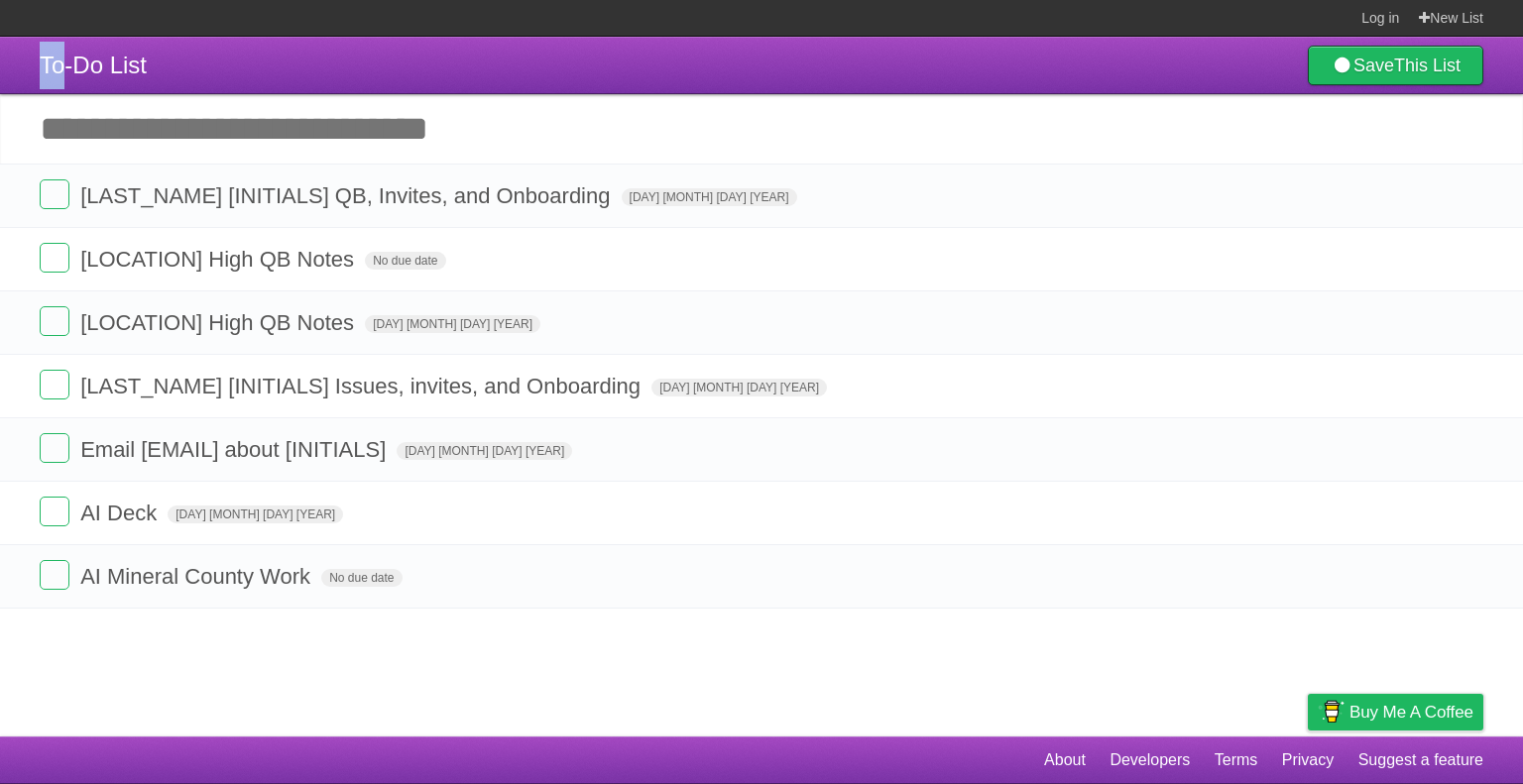 click on "To-Do List
Save  This List" at bounding box center (762, 65) 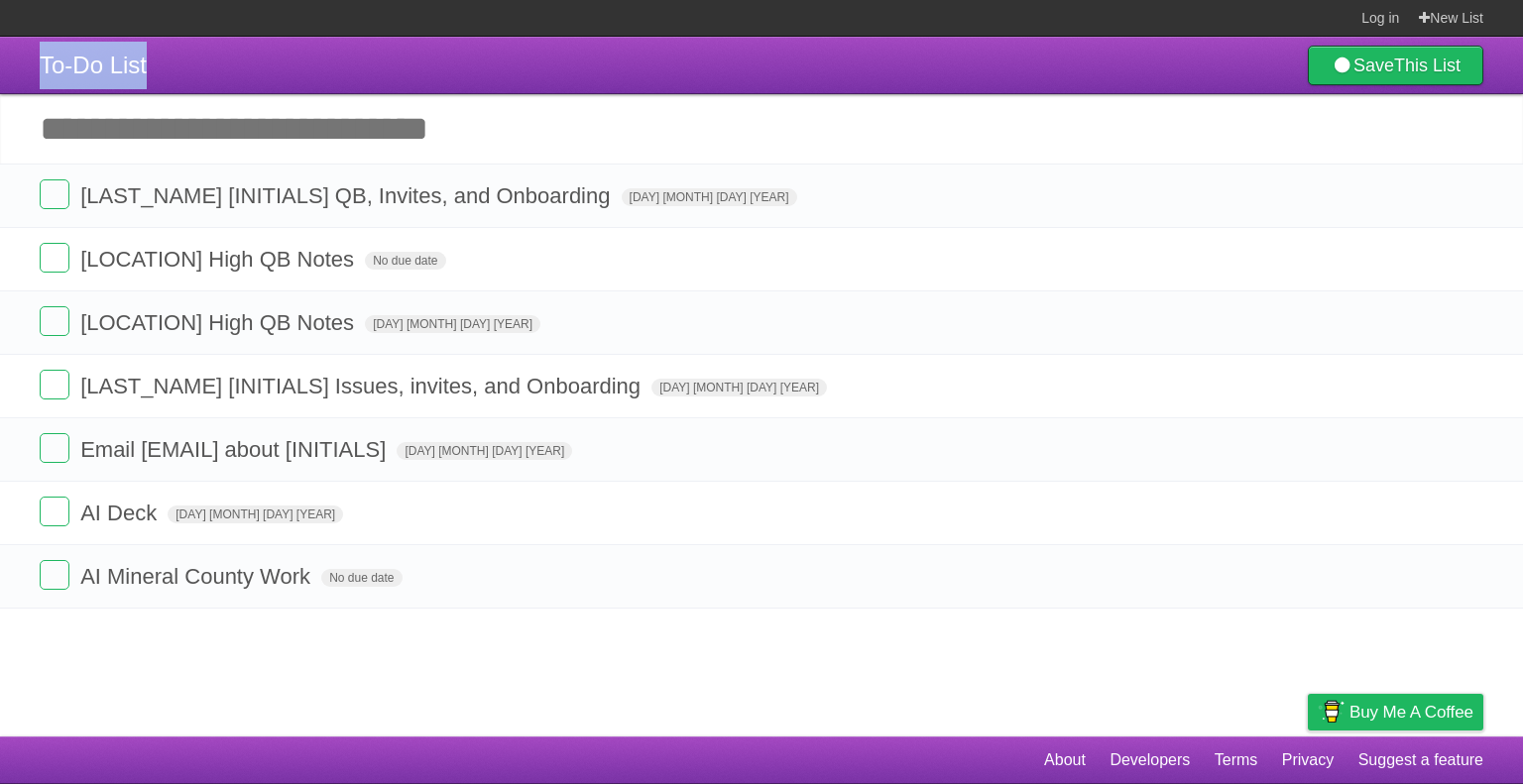 click on "To-Do List
Save  This List" at bounding box center (762, 65) 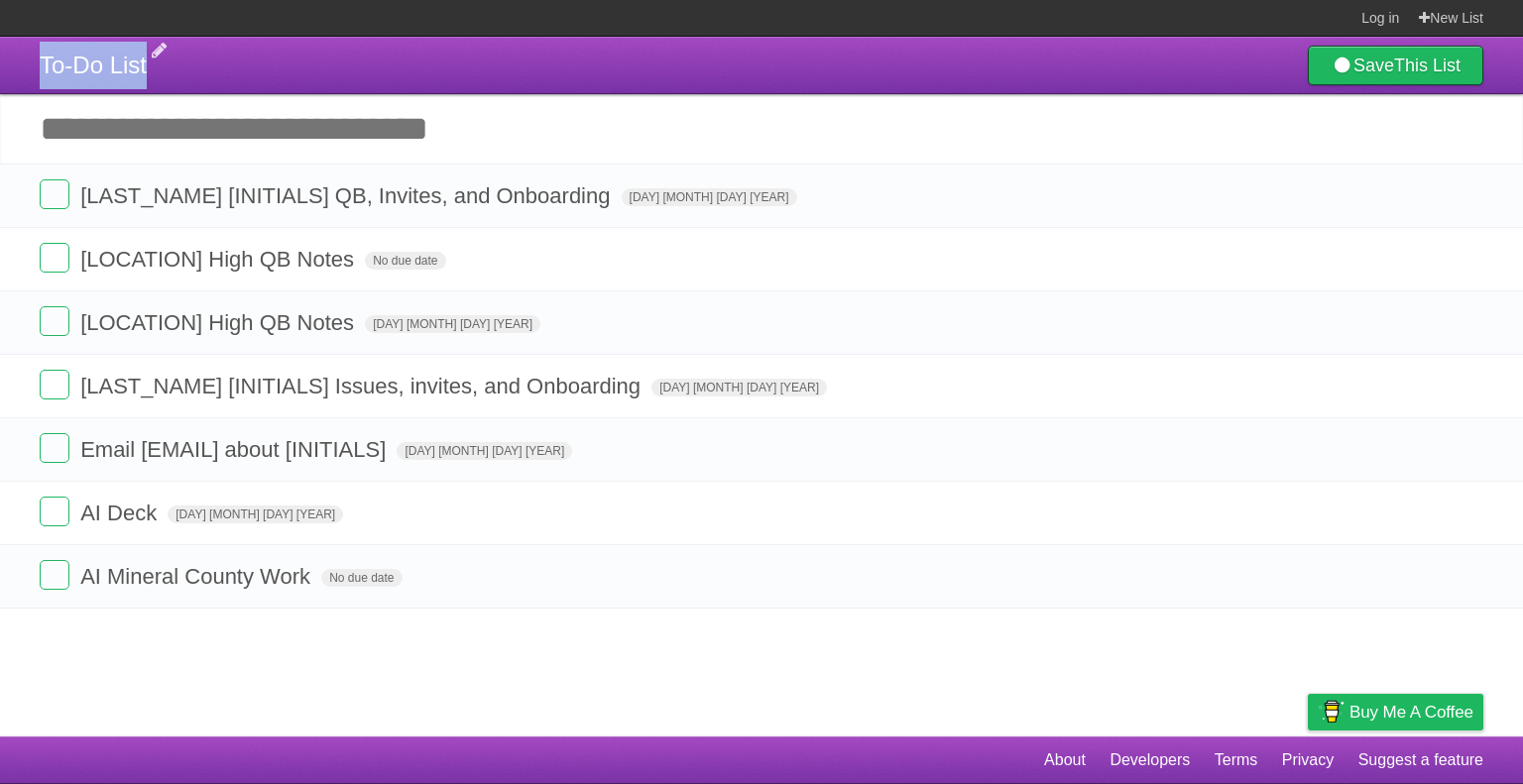 click on "To-Do List" at bounding box center (93, 64) 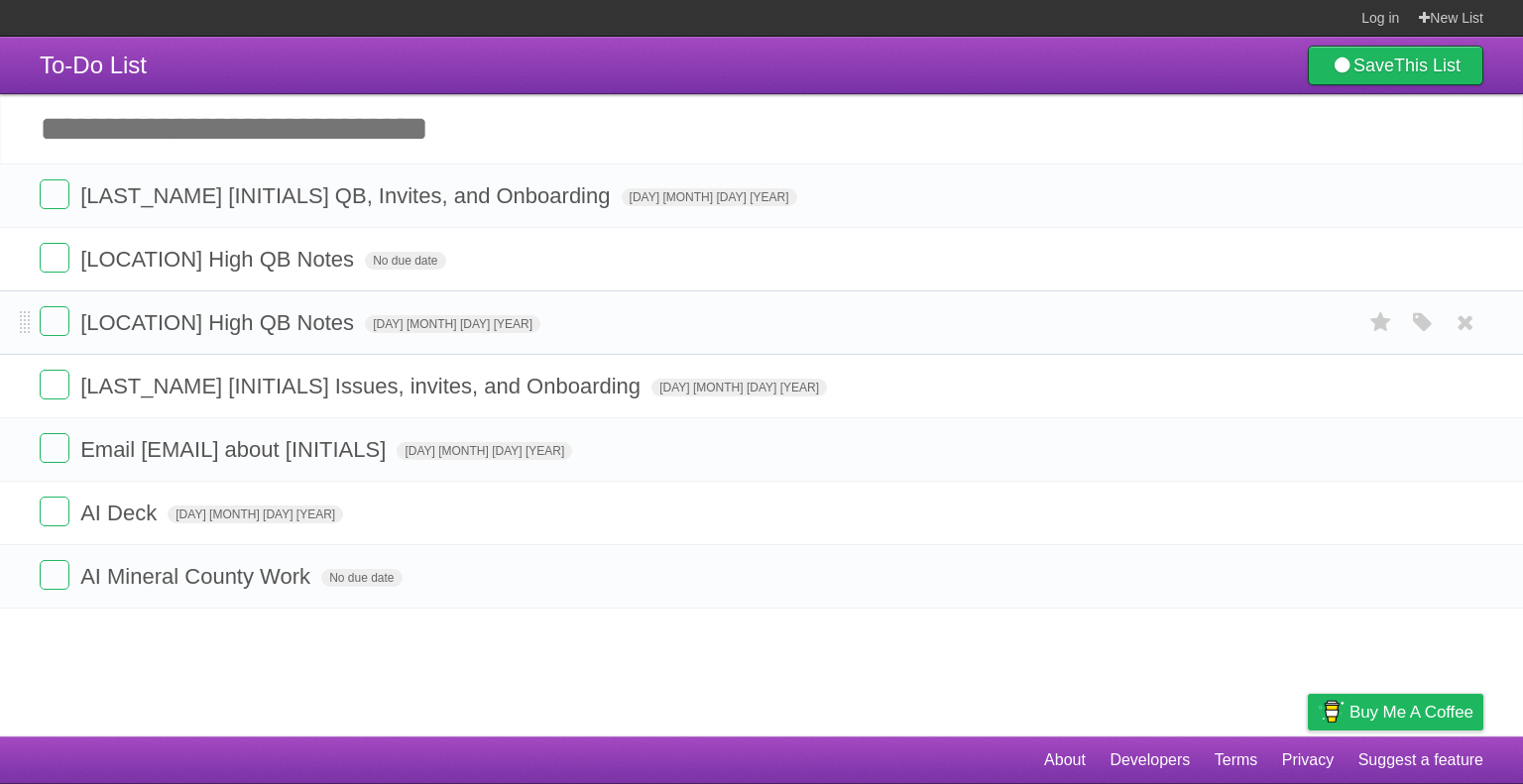 click on "Kauai High QB Notes
Mon Aug 04 2025
White
Red
Blue
Green
Purple
Orange" at bounding box center (762, 322) 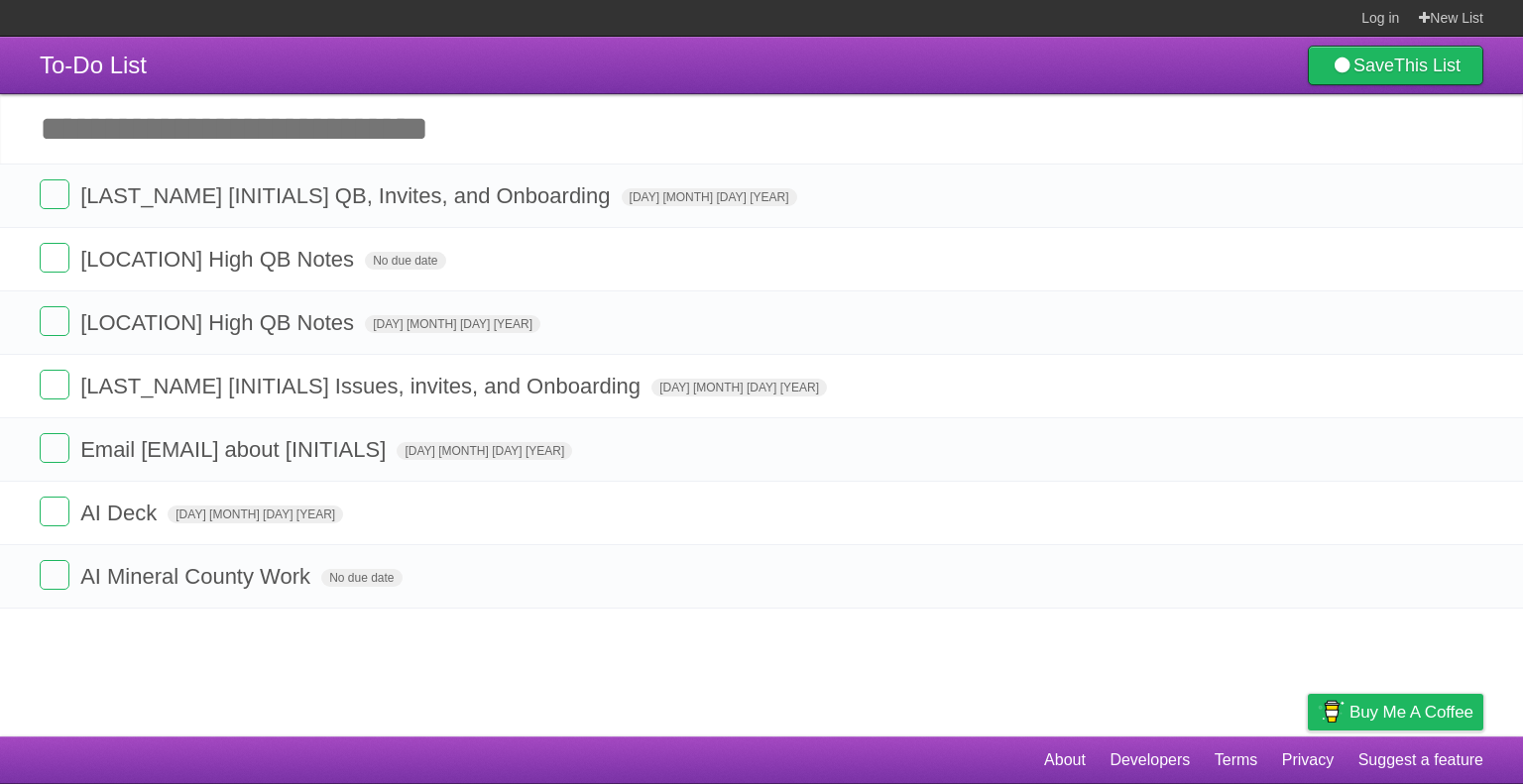 click on "To-Do List
Save  This List" at bounding box center [762, 65] 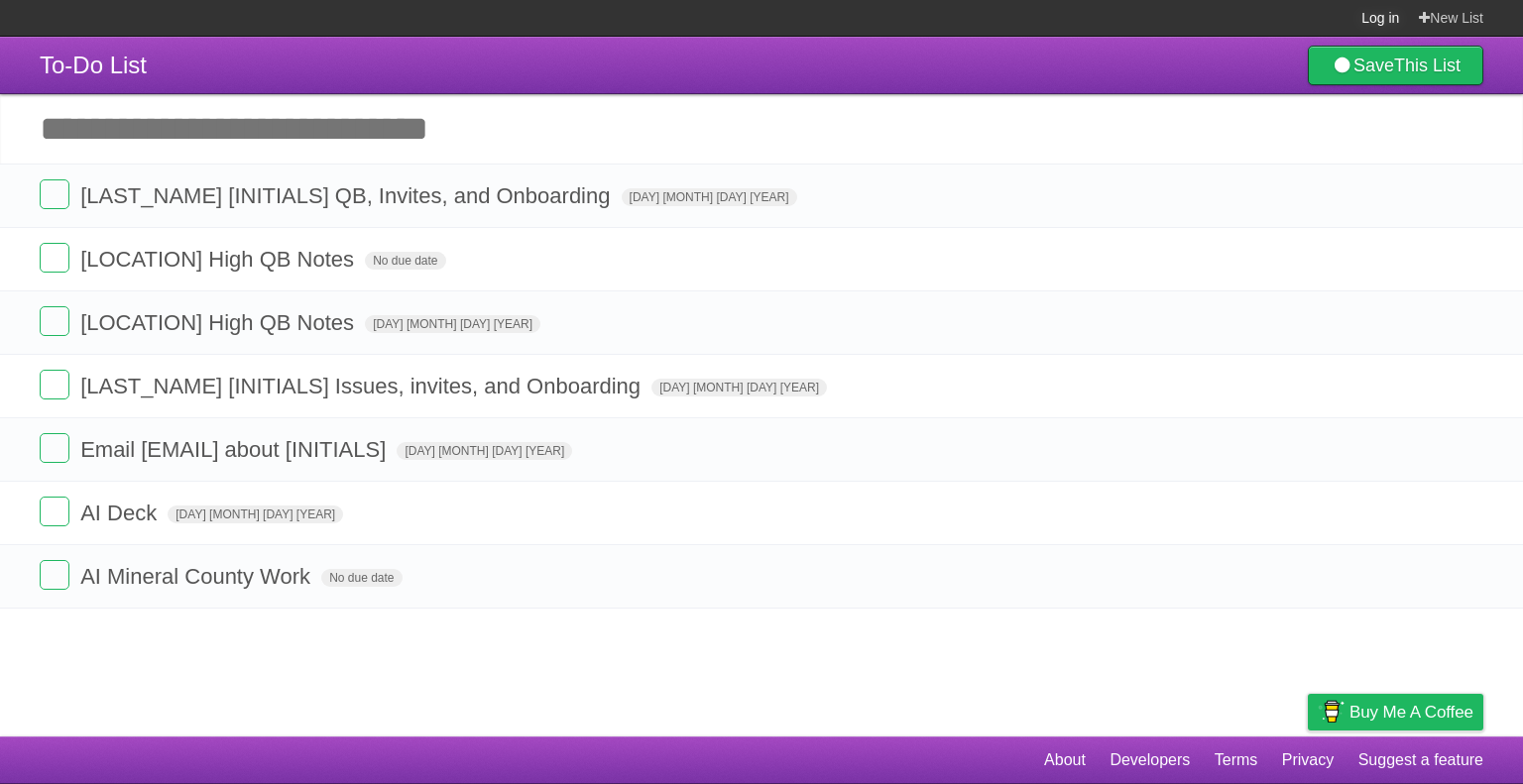 click on "Log in" at bounding box center [1380, 18] 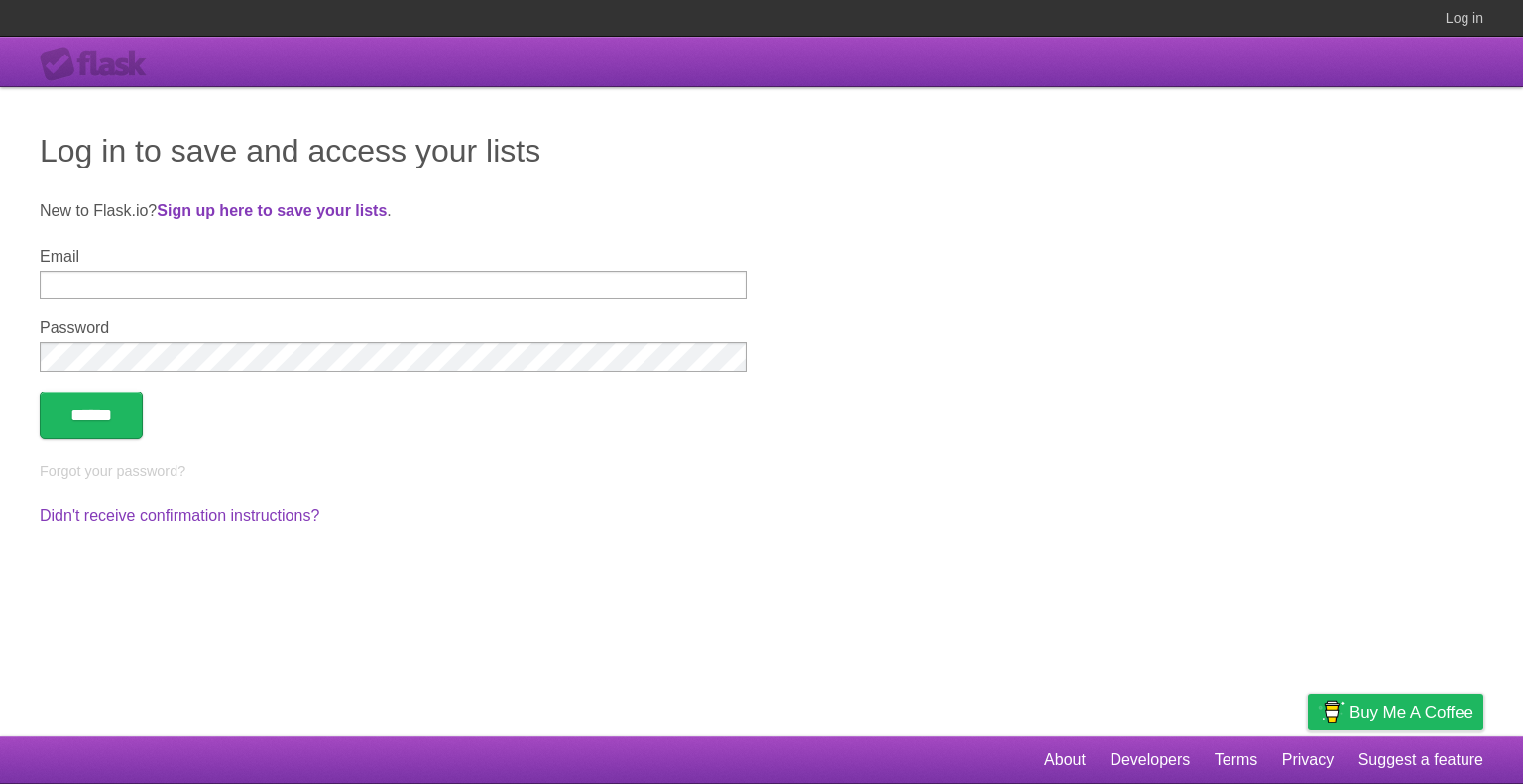 click on "Email" at bounding box center [393, 274] 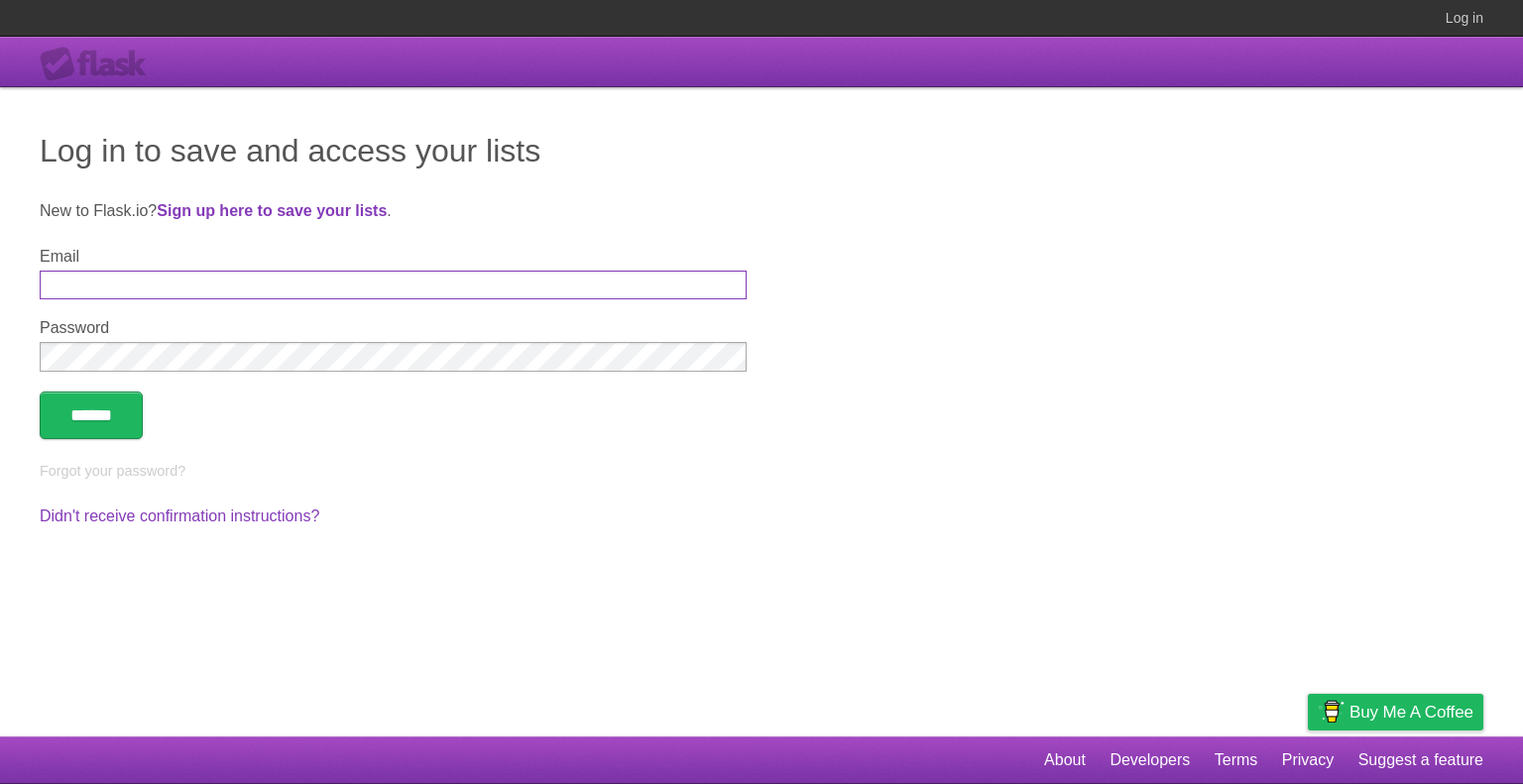 click on "Email" at bounding box center (393, 284) 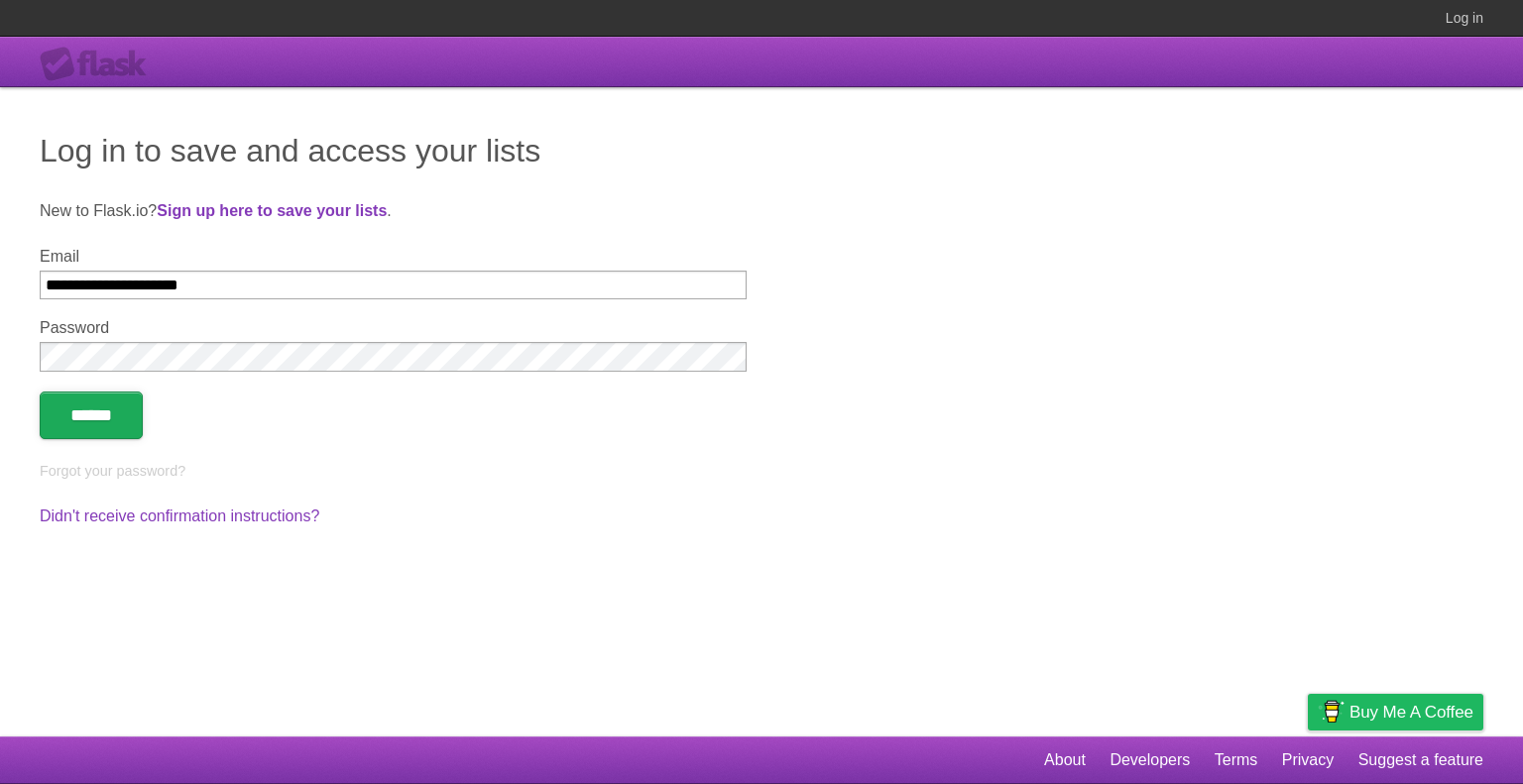 click on "******" at bounding box center (91, 415) 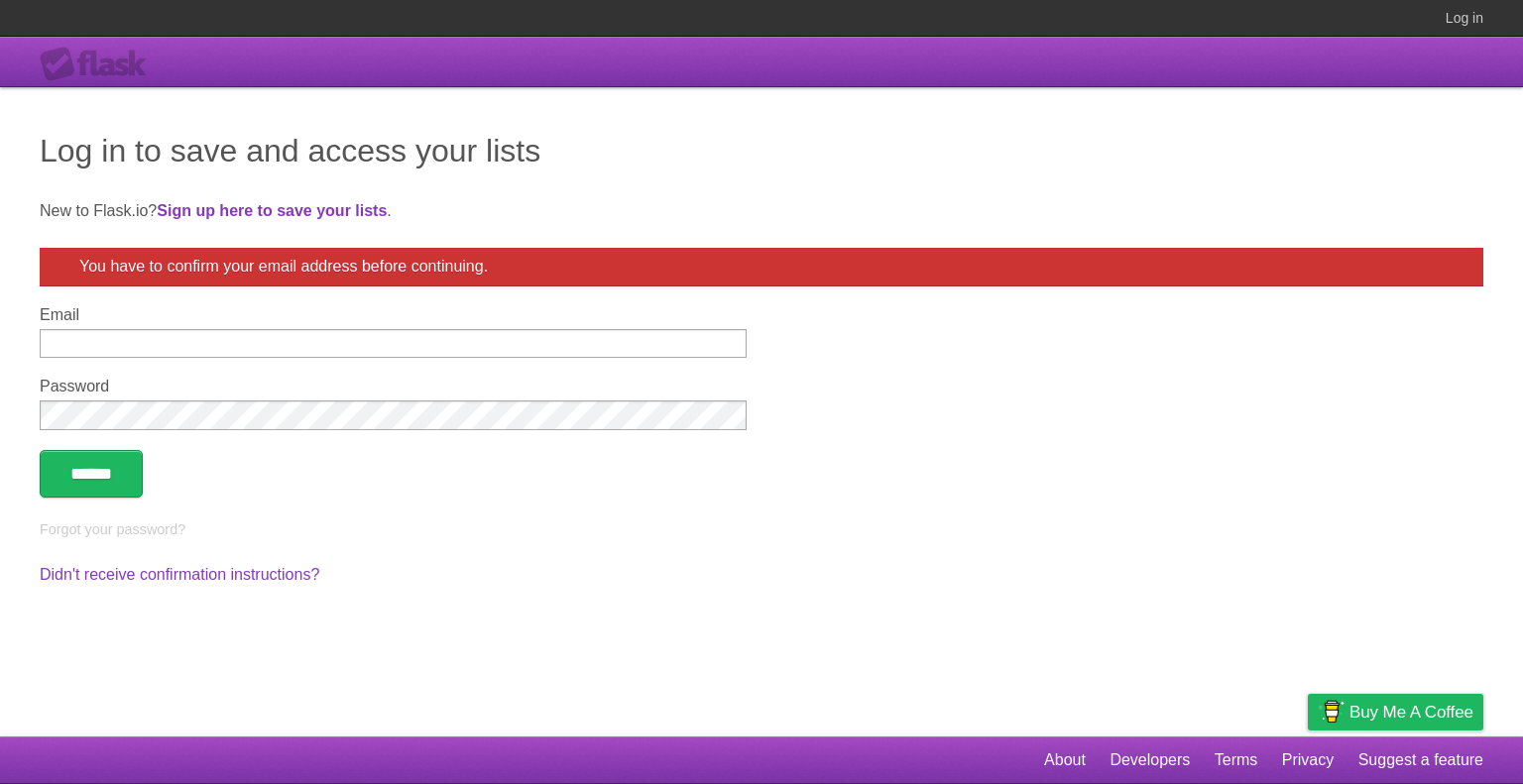 scroll, scrollTop: 0, scrollLeft: 0, axis: both 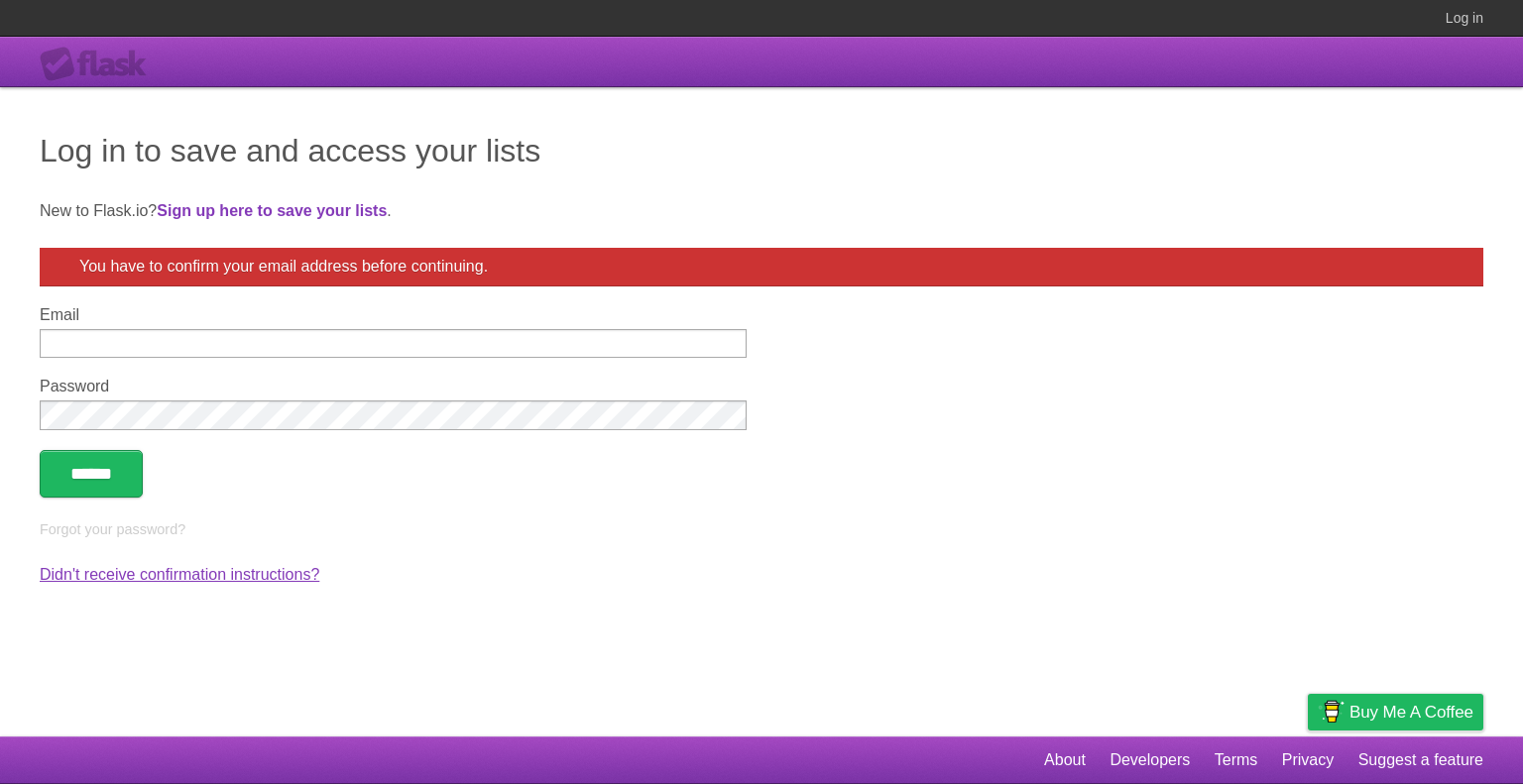 click on "Didn't receive confirmation instructions?" at bounding box center (179, 574) 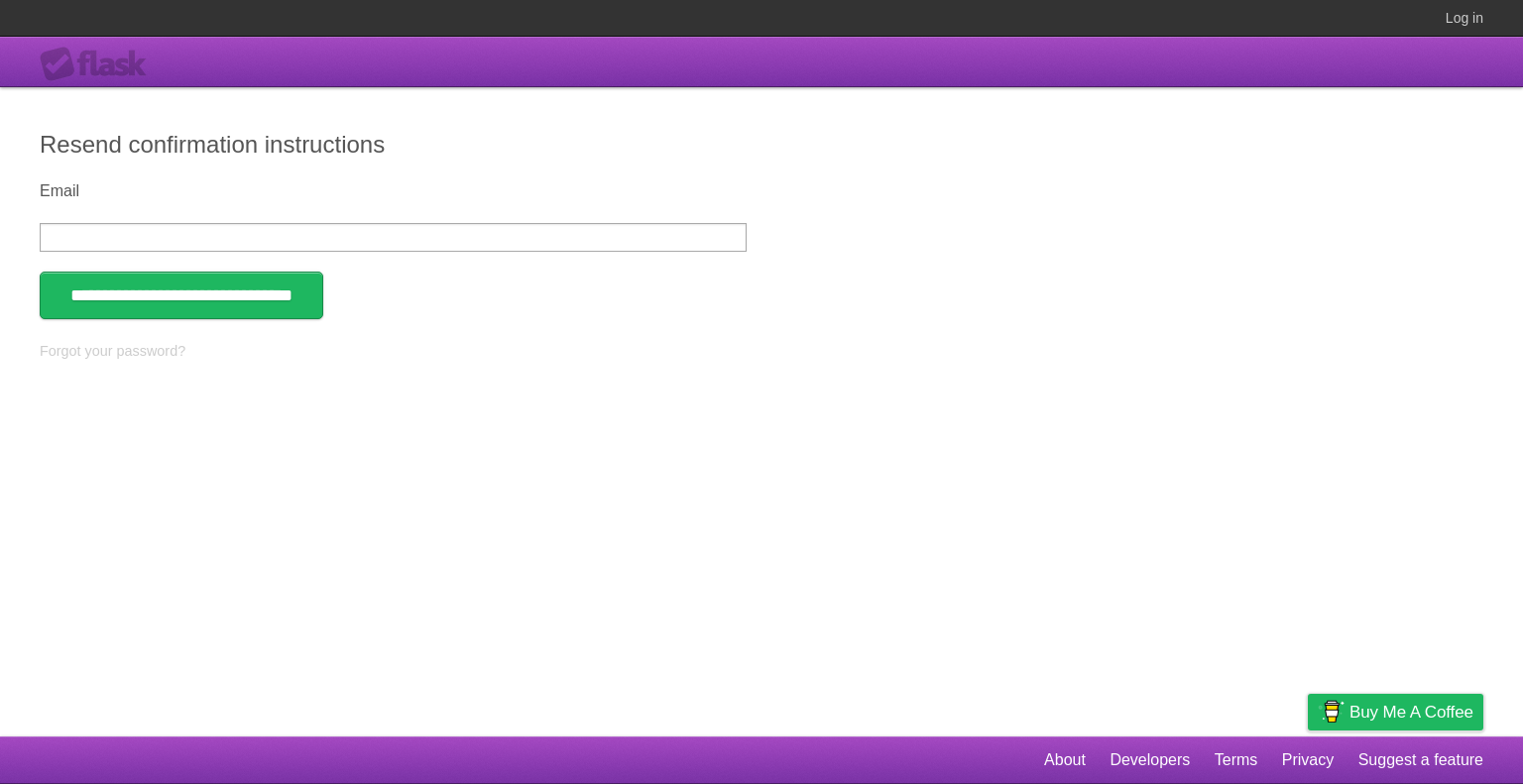 click on "Email" at bounding box center [393, 237] 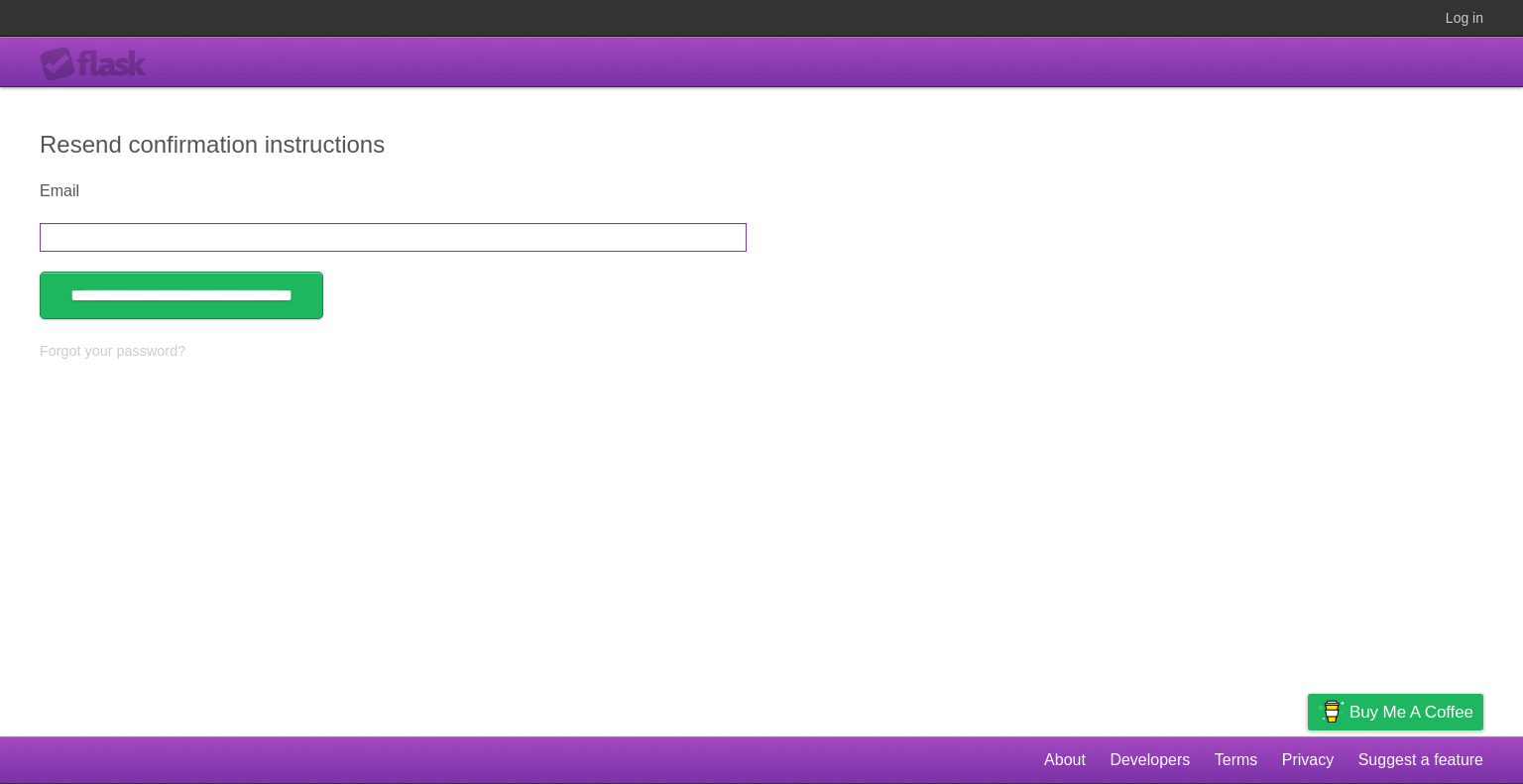 type on "**********" 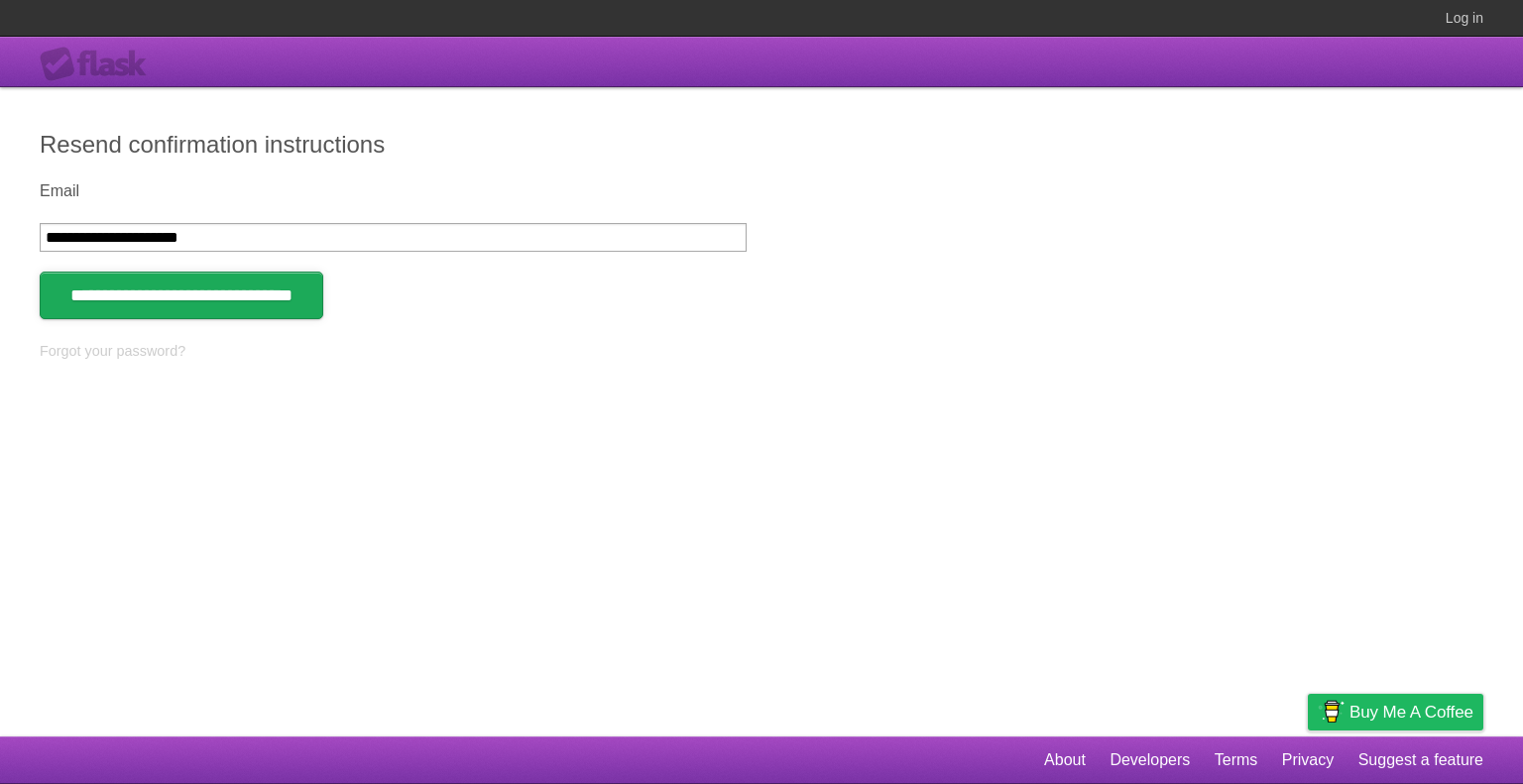click on "**********" at bounding box center (181, 295) 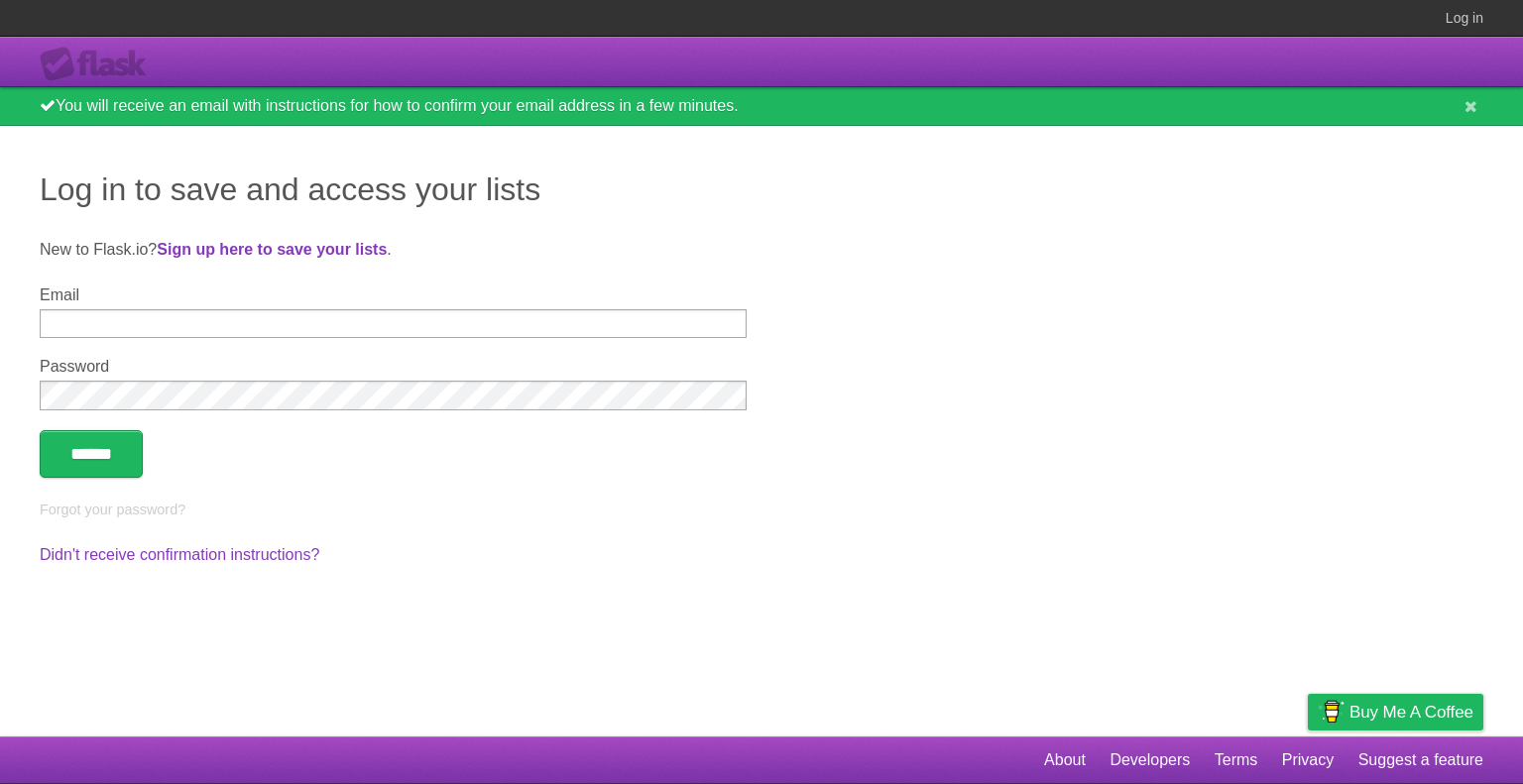 scroll, scrollTop: 0, scrollLeft: 0, axis: both 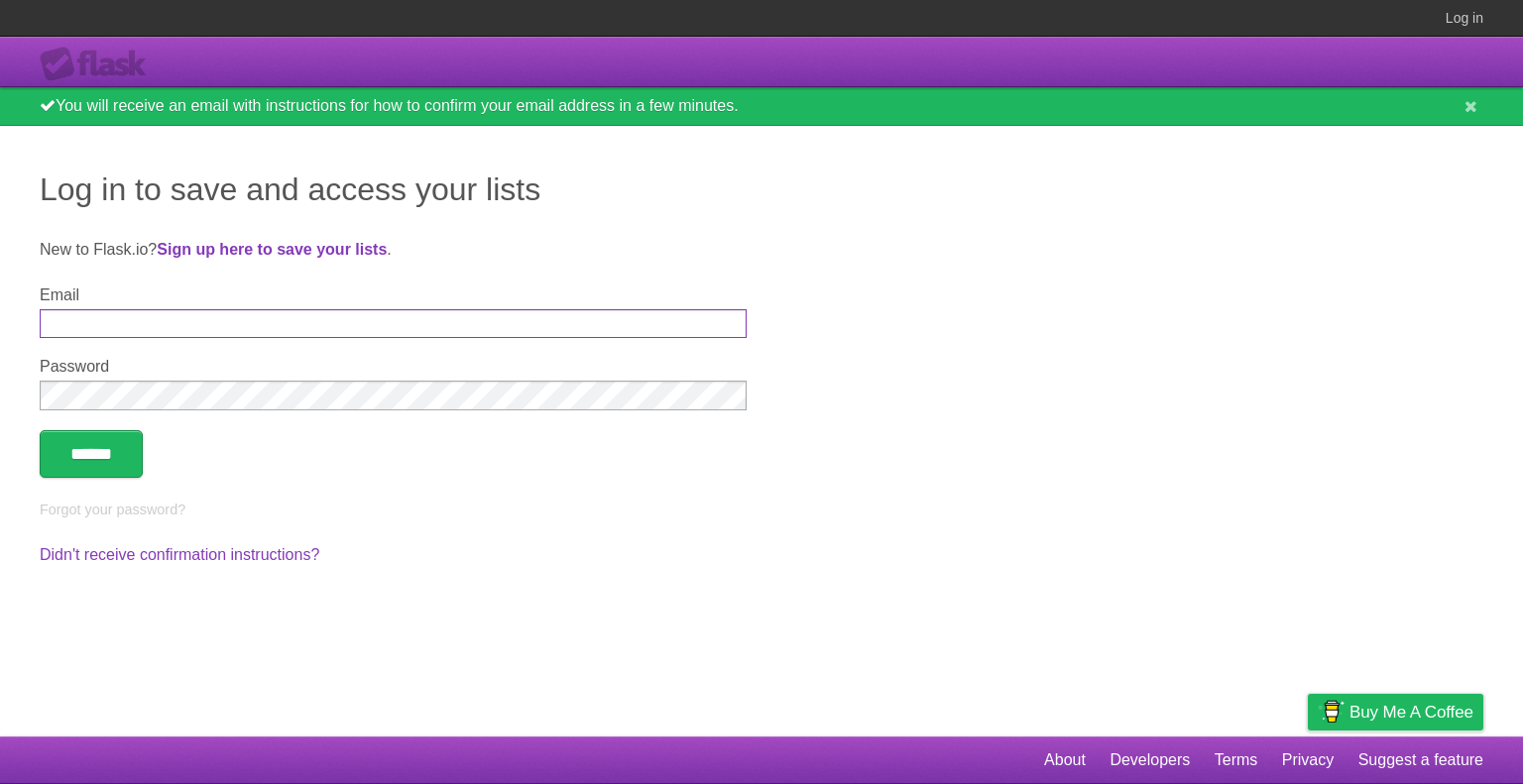 click on "Email" at bounding box center [393, 323] 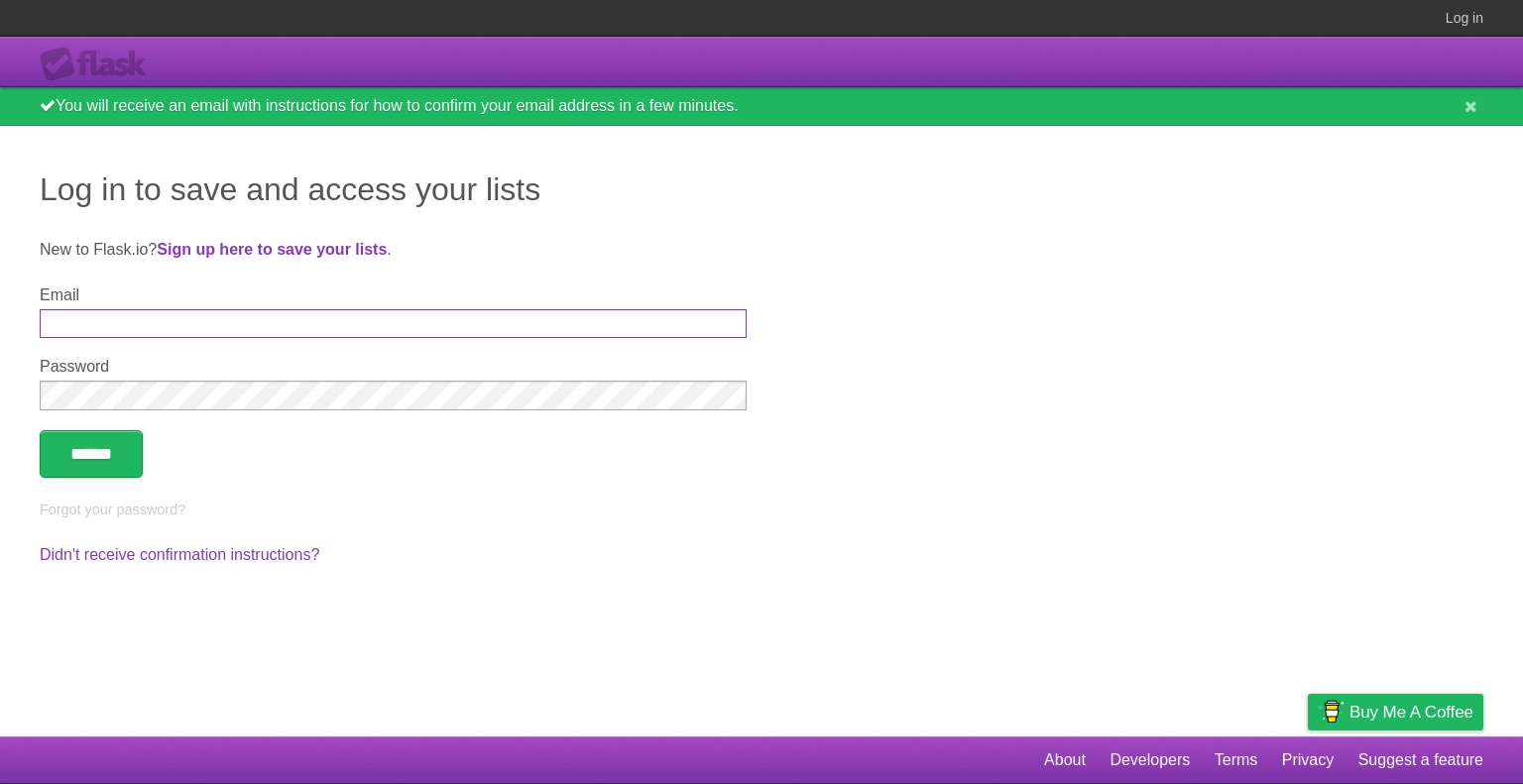 type on "**********" 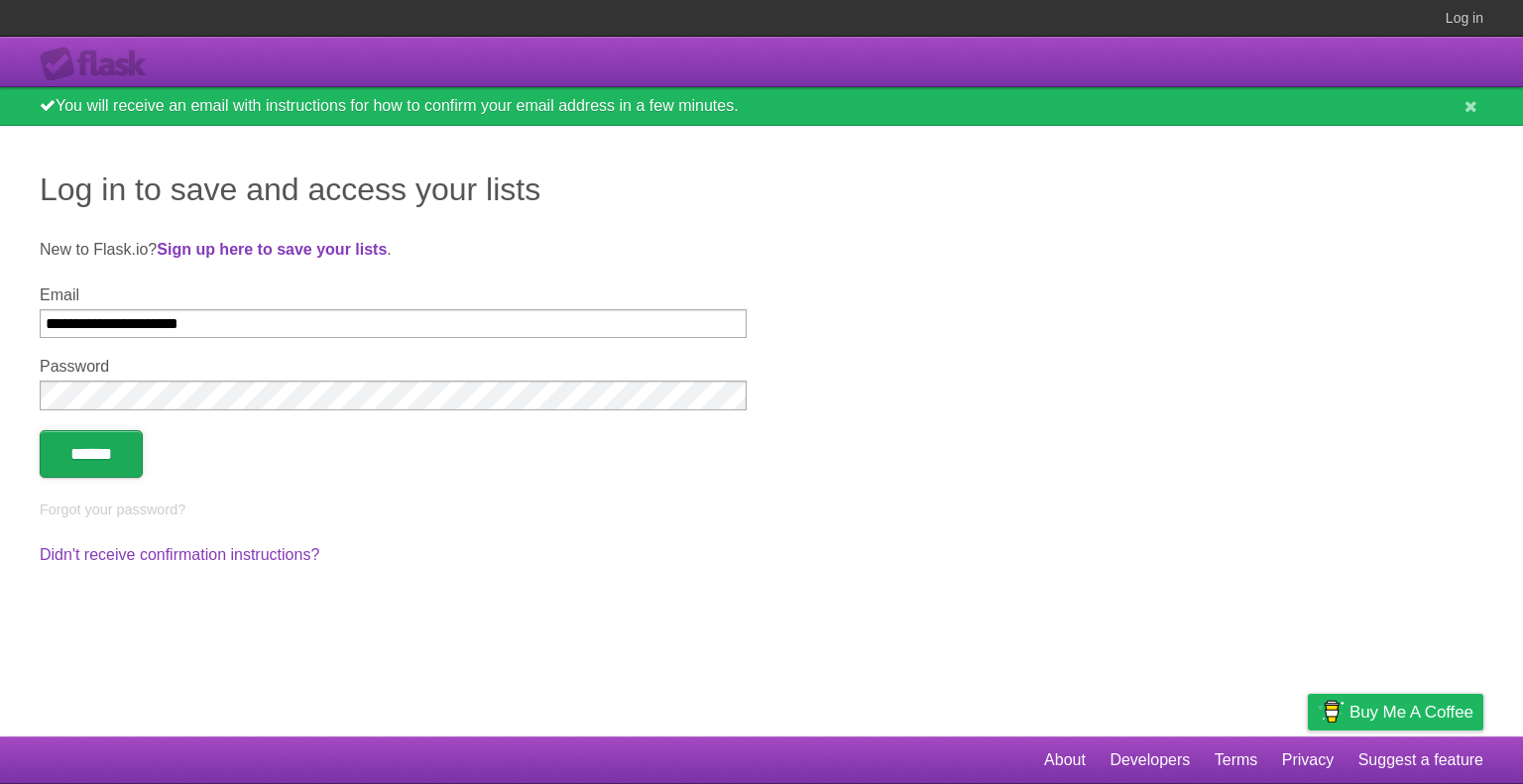 click on "******" at bounding box center [91, 454] 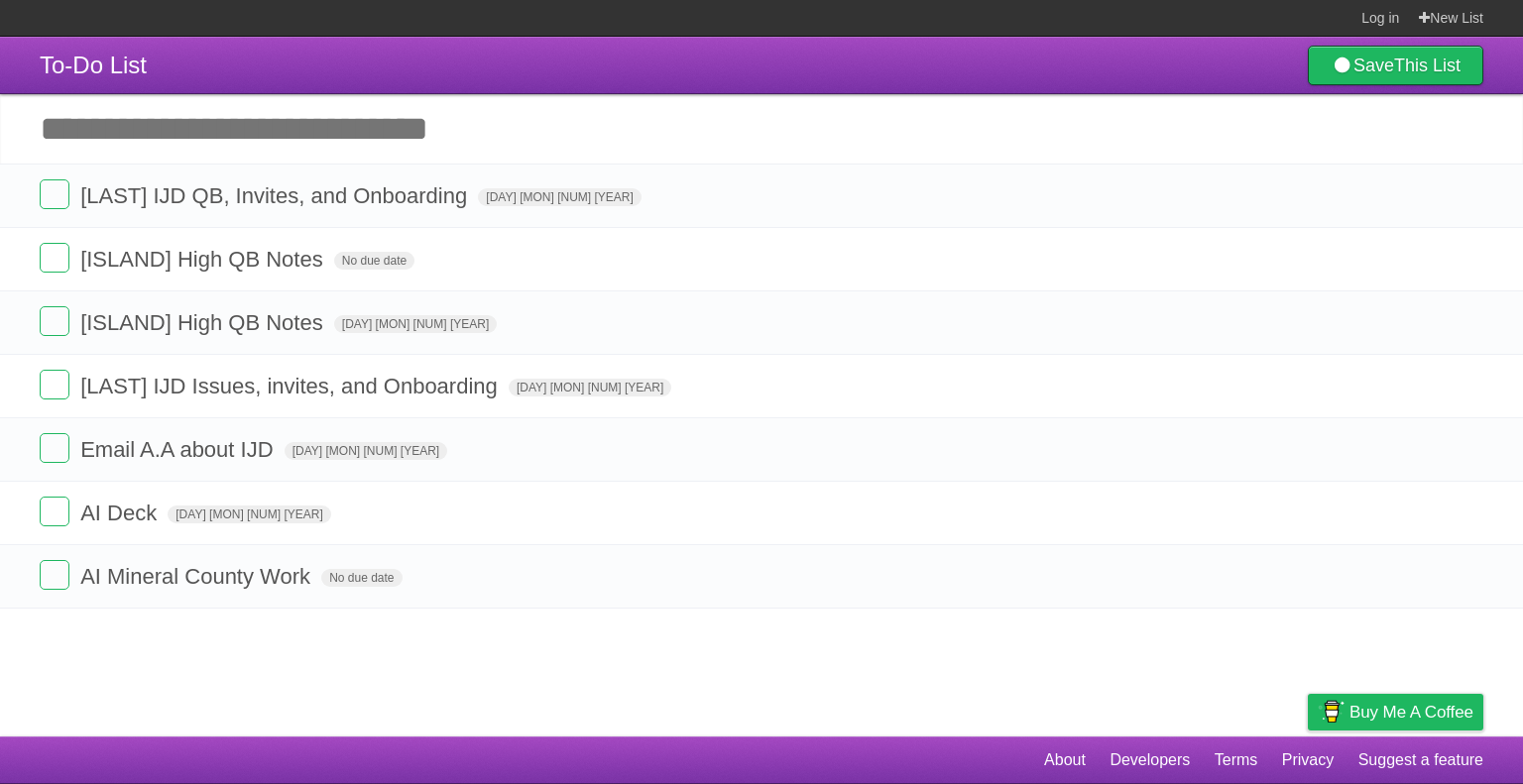 scroll, scrollTop: 0, scrollLeft: 0, axis: both 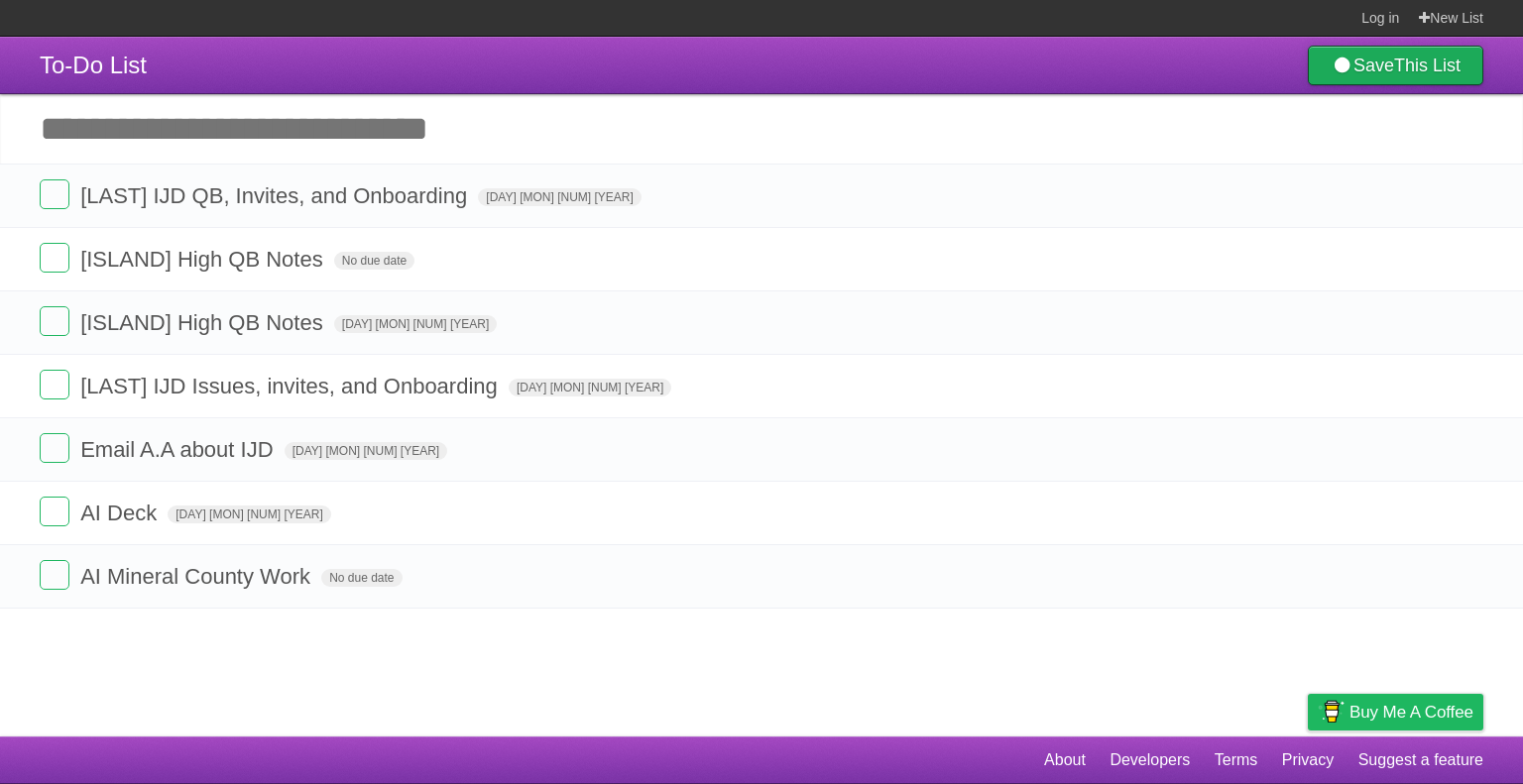 click on "This List" at bounding box center [1427, 65] 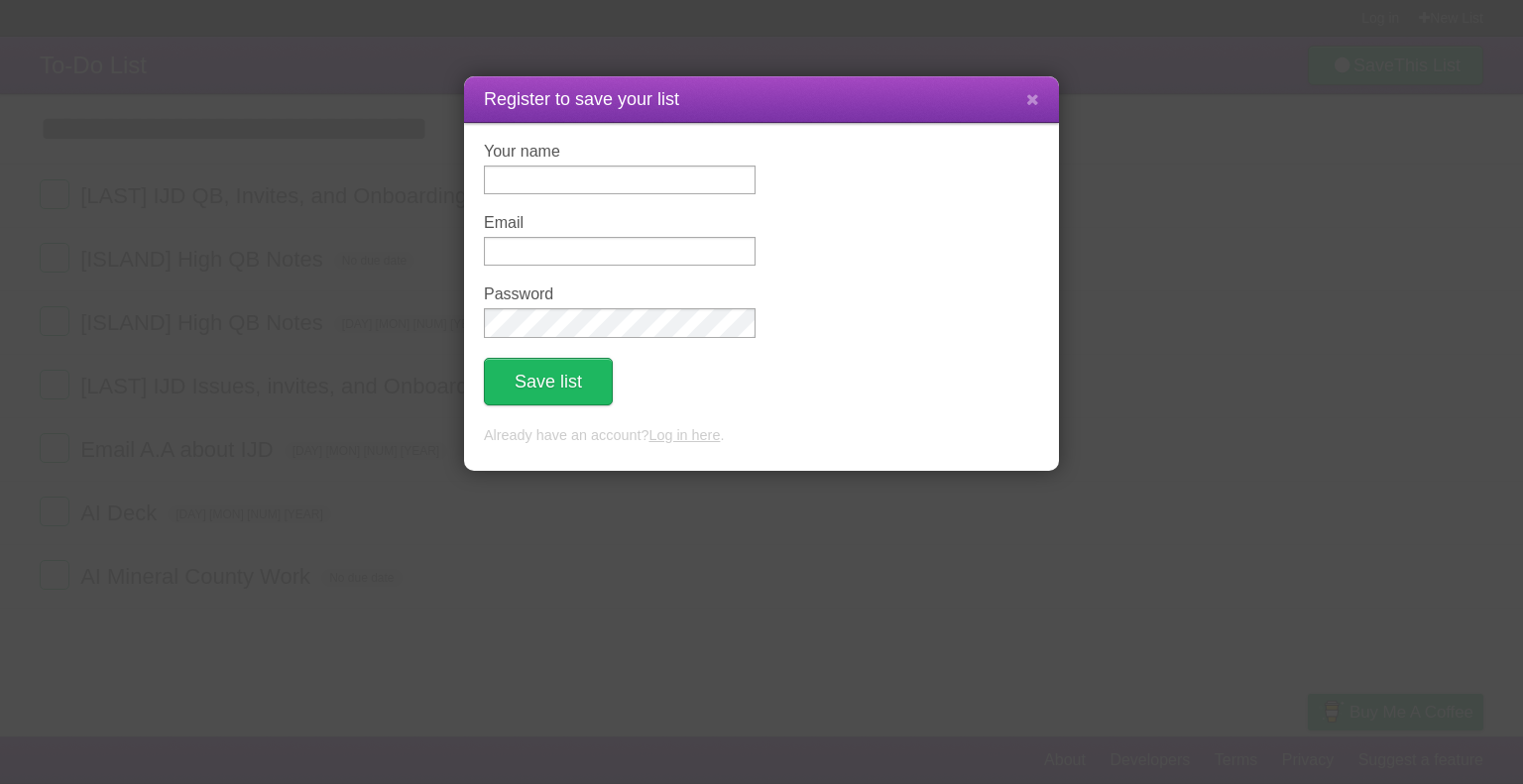 click on "Log in here" at bounding box center [684, 435] 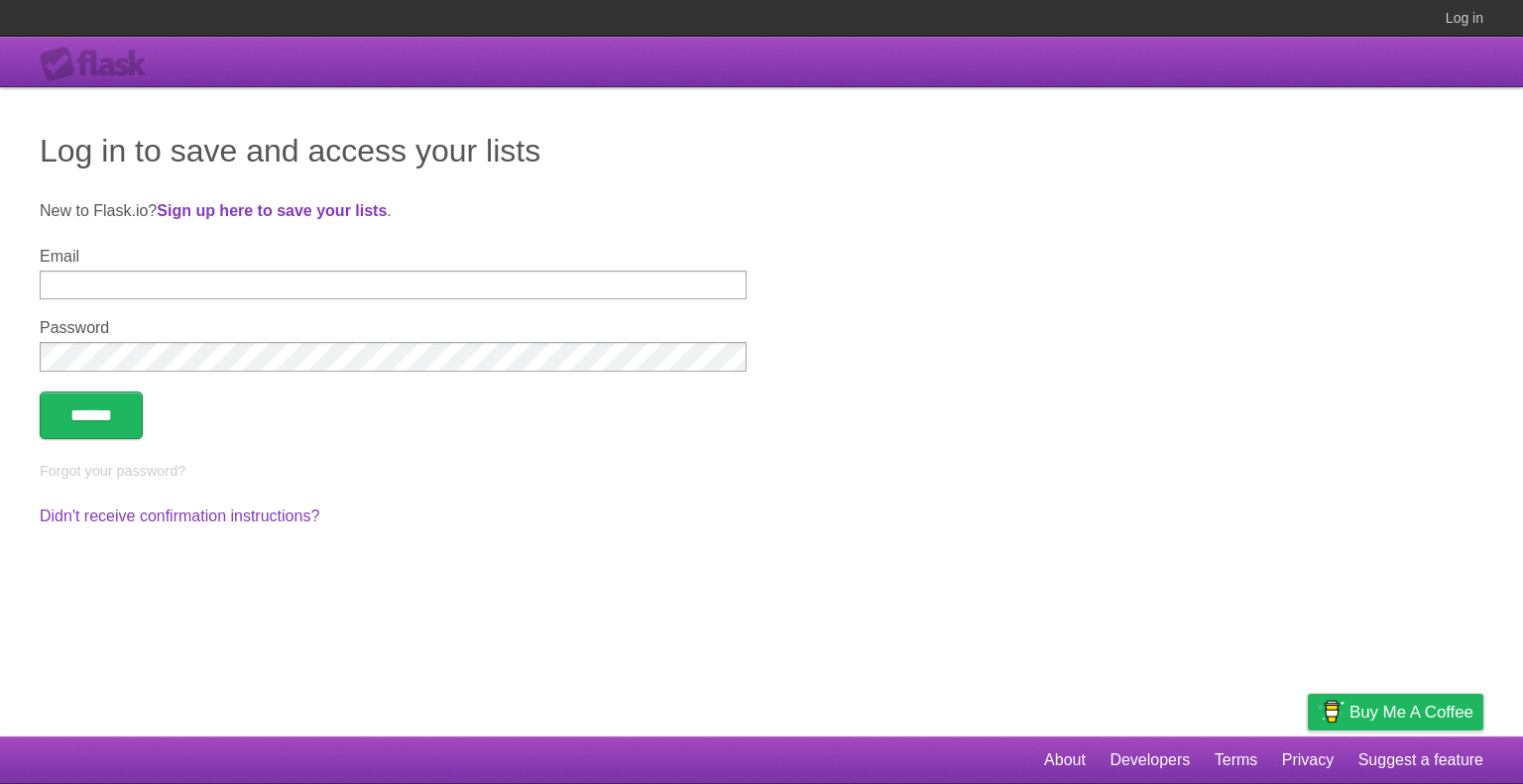 scroll, scrollTop: 0, scrollLeft: 0, axis: both 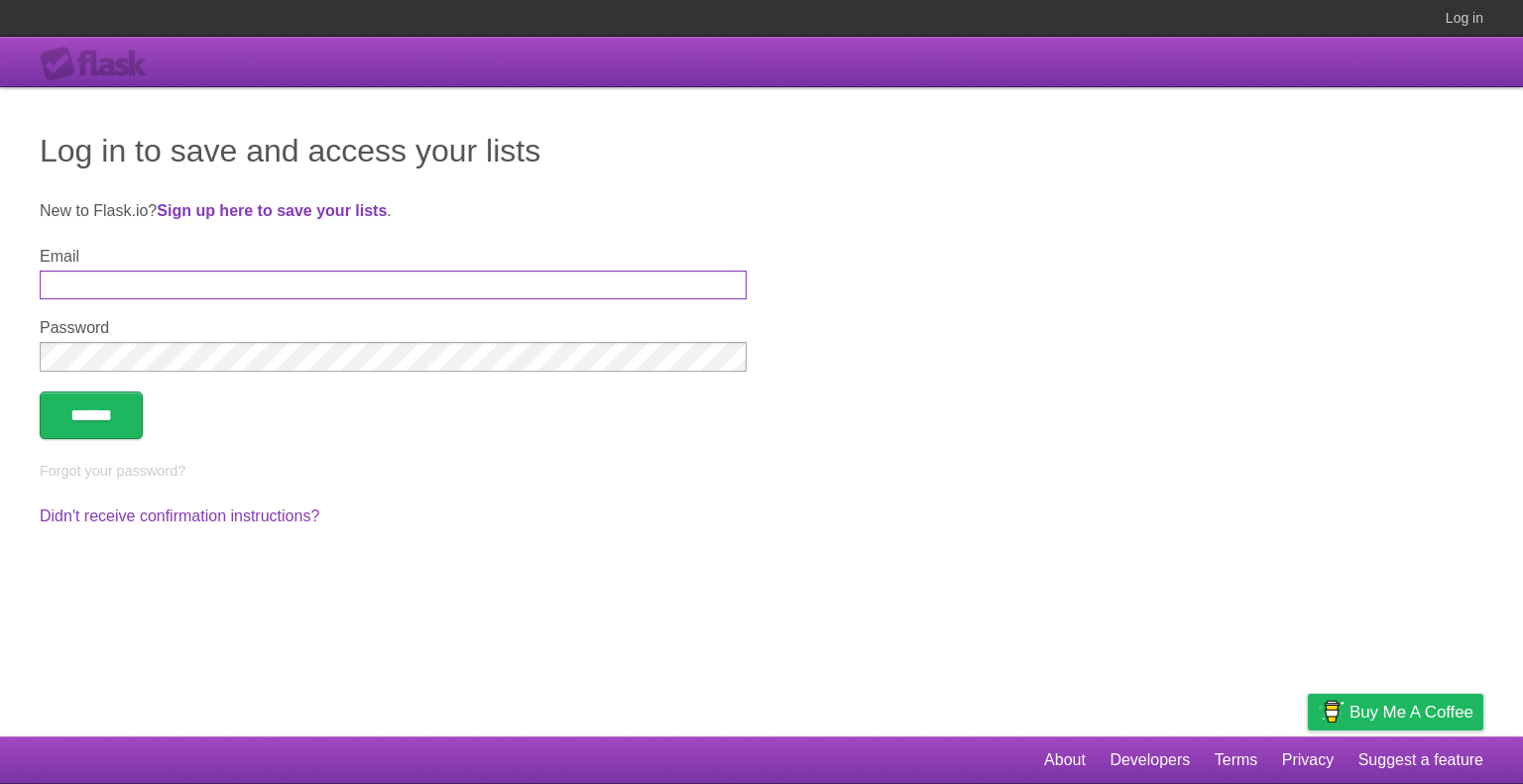 click on "Email" at bounding box center [393, 284] 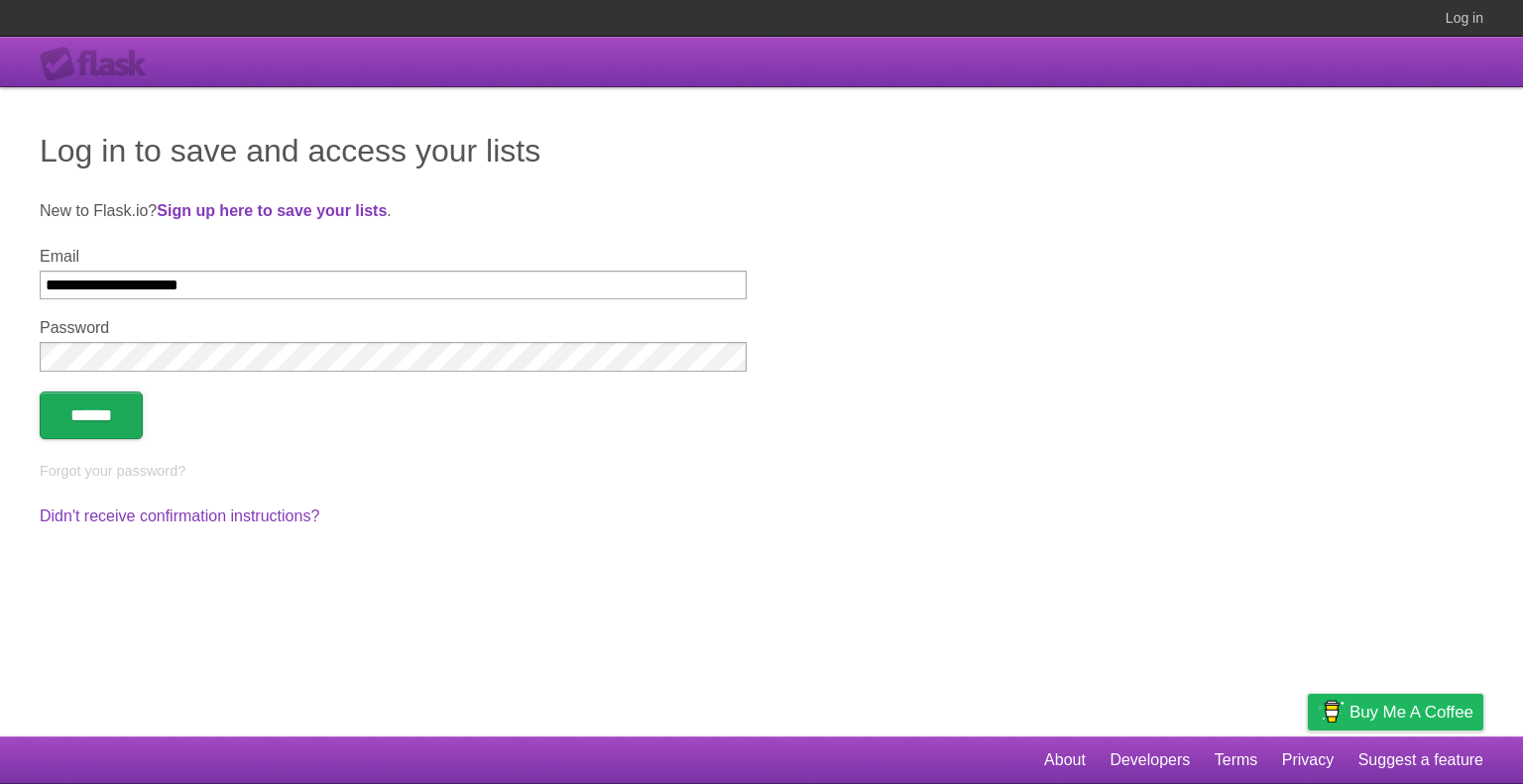 click on "******" at bounding box center (91, 415) 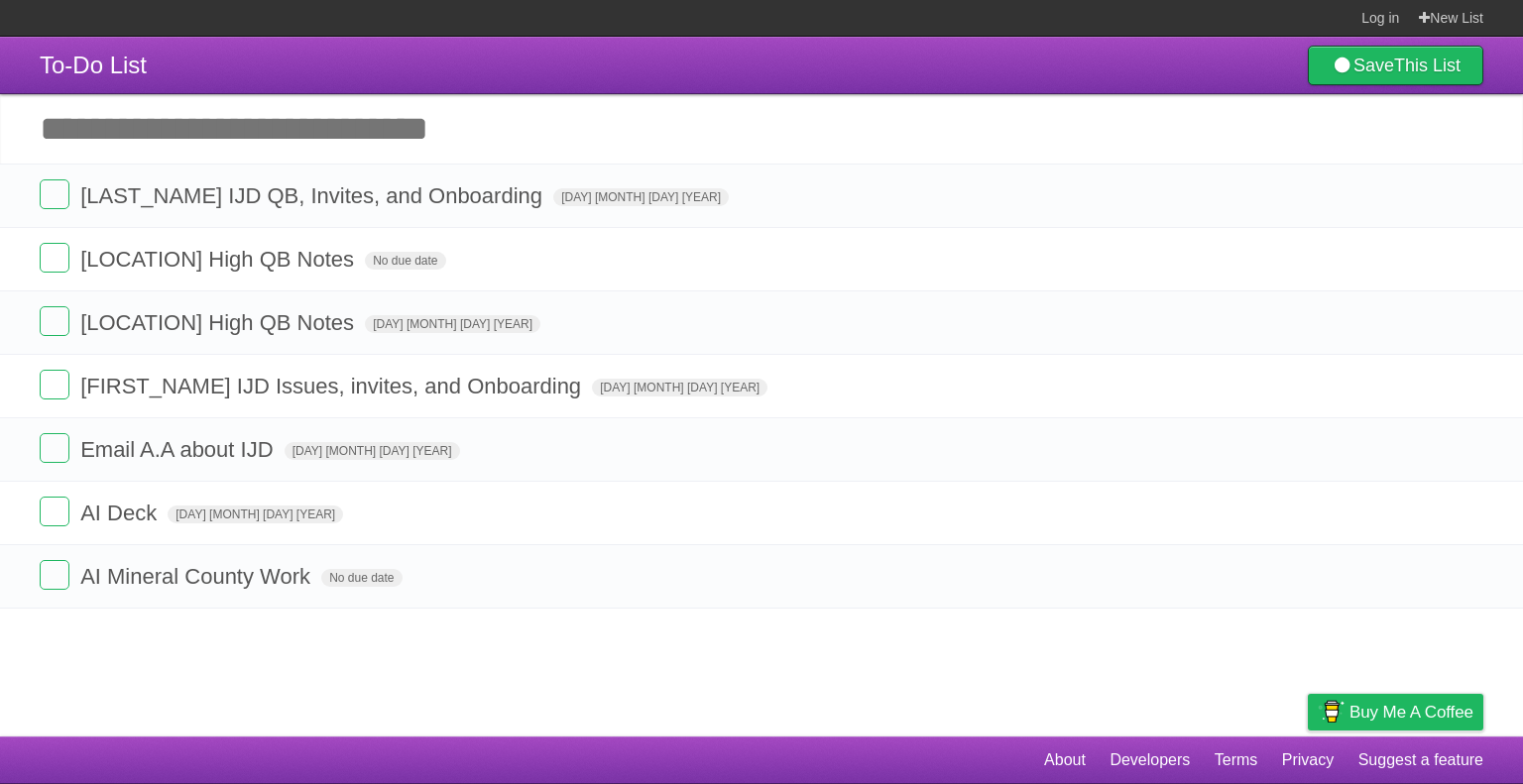 scroll, scrollTop: 0, scrollLeft: 0, axis: both 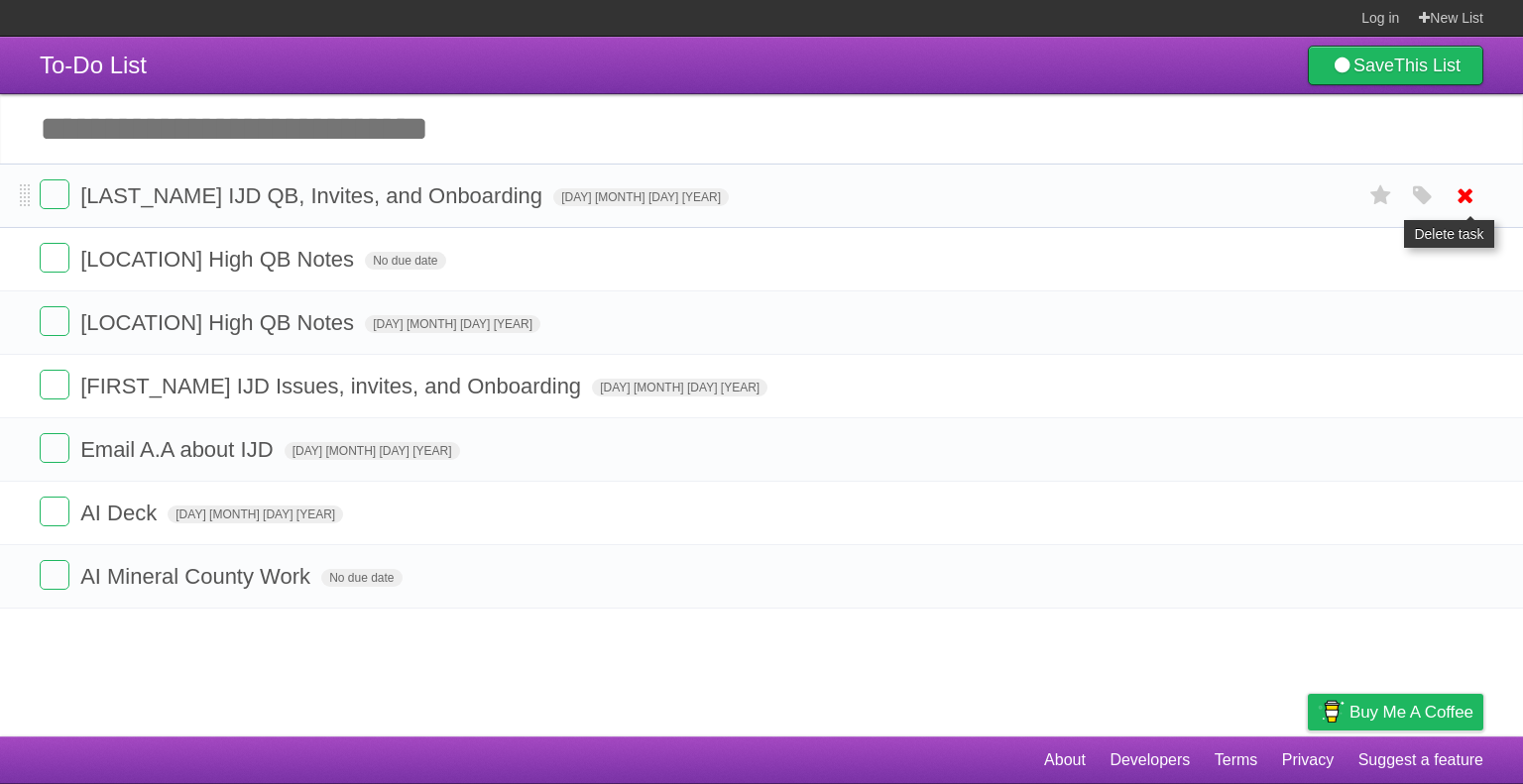click at bounding box center [1465, 195] 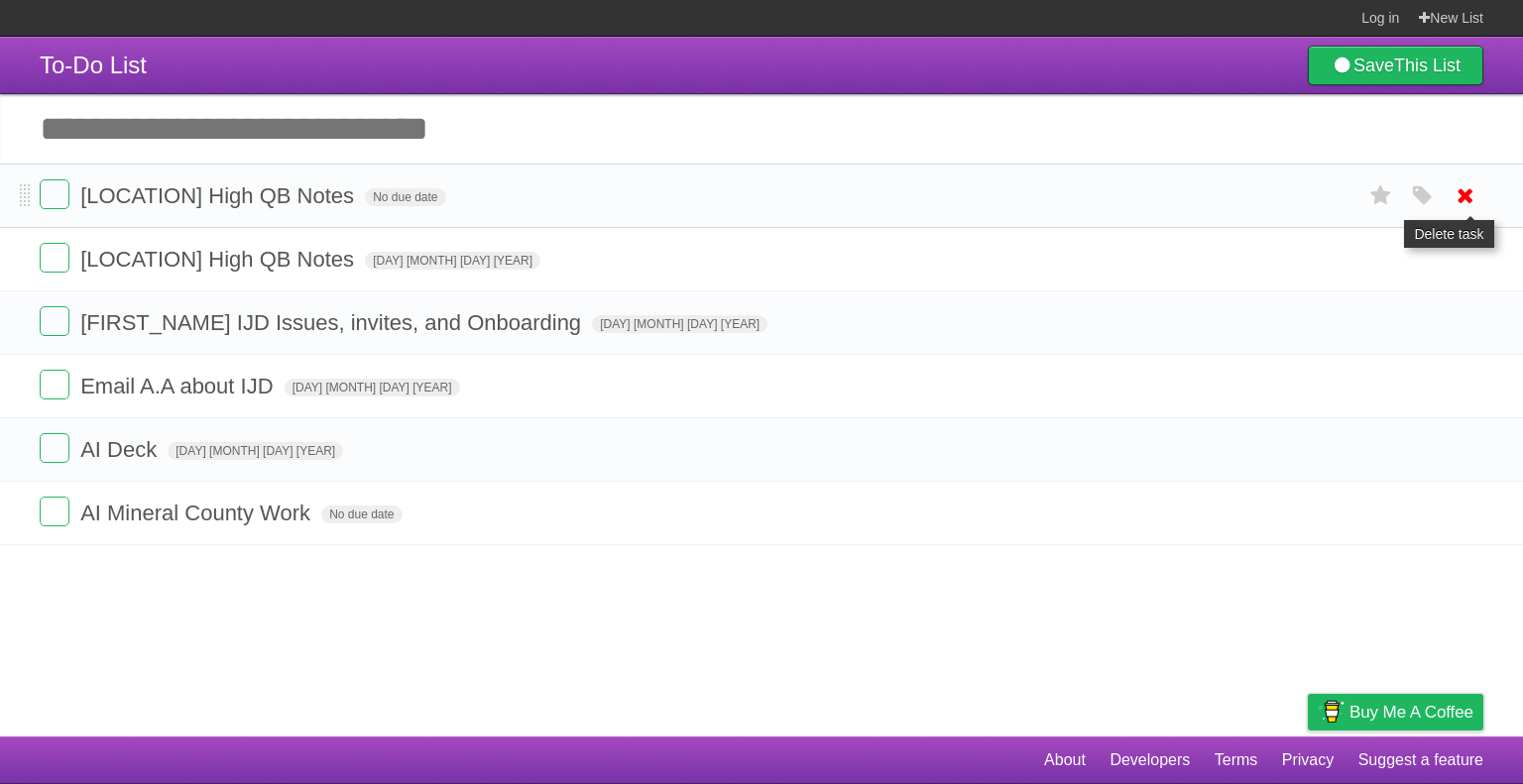 click at bounding box center (1465, 195) 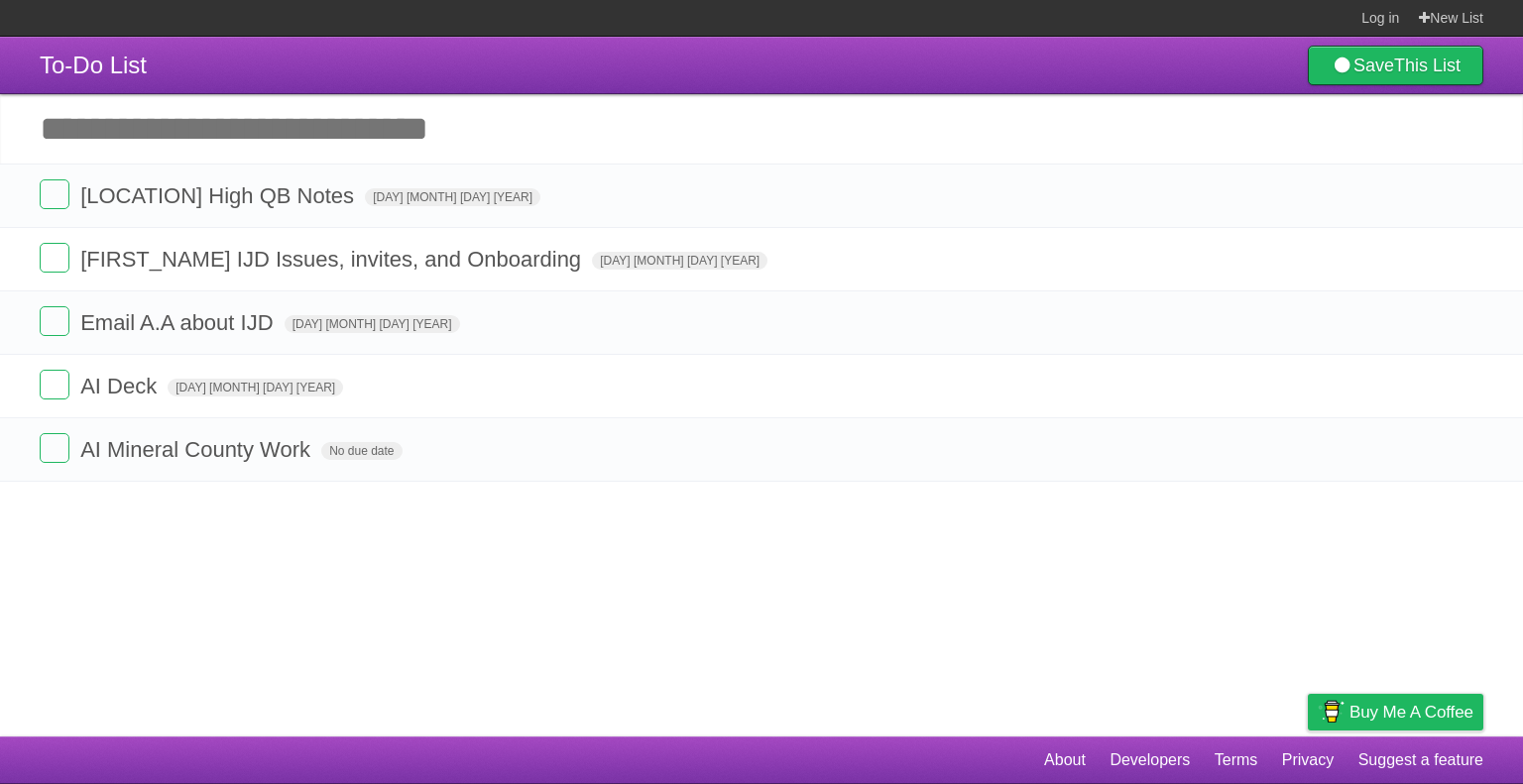 click on "Add another task" at bounding box center [762, 129] 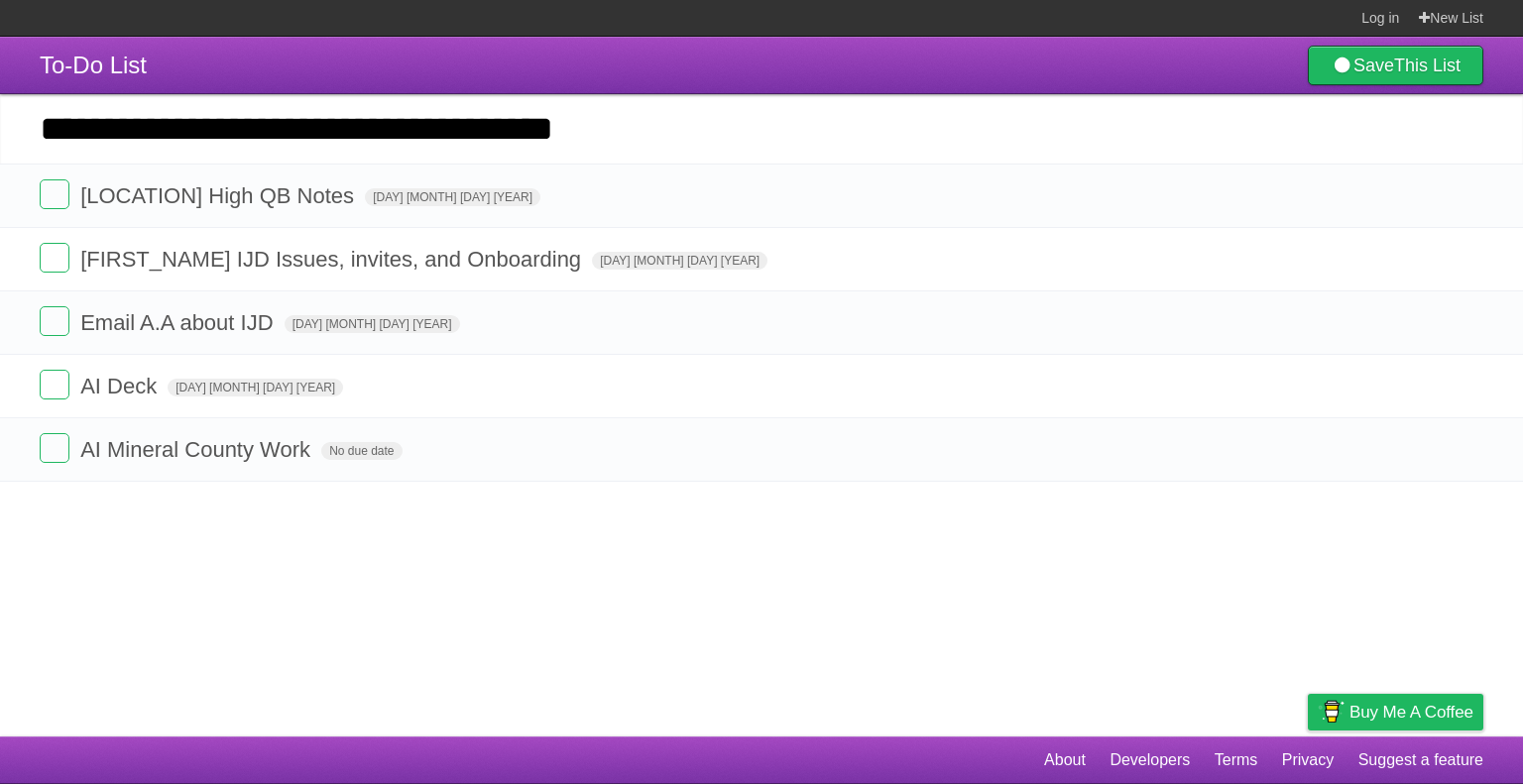 type on "**********" 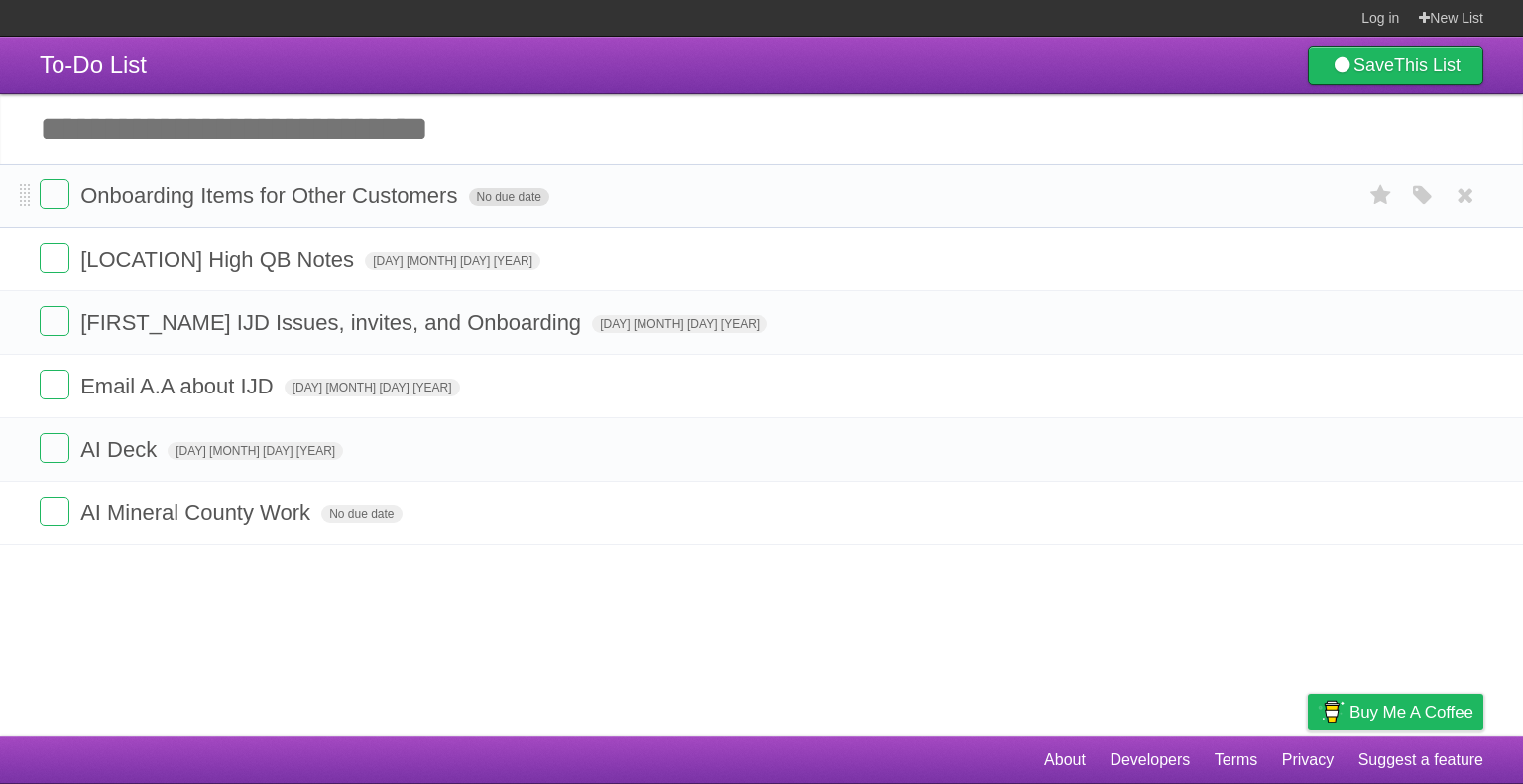 click on "No due date" at bounding box center [509, 197] 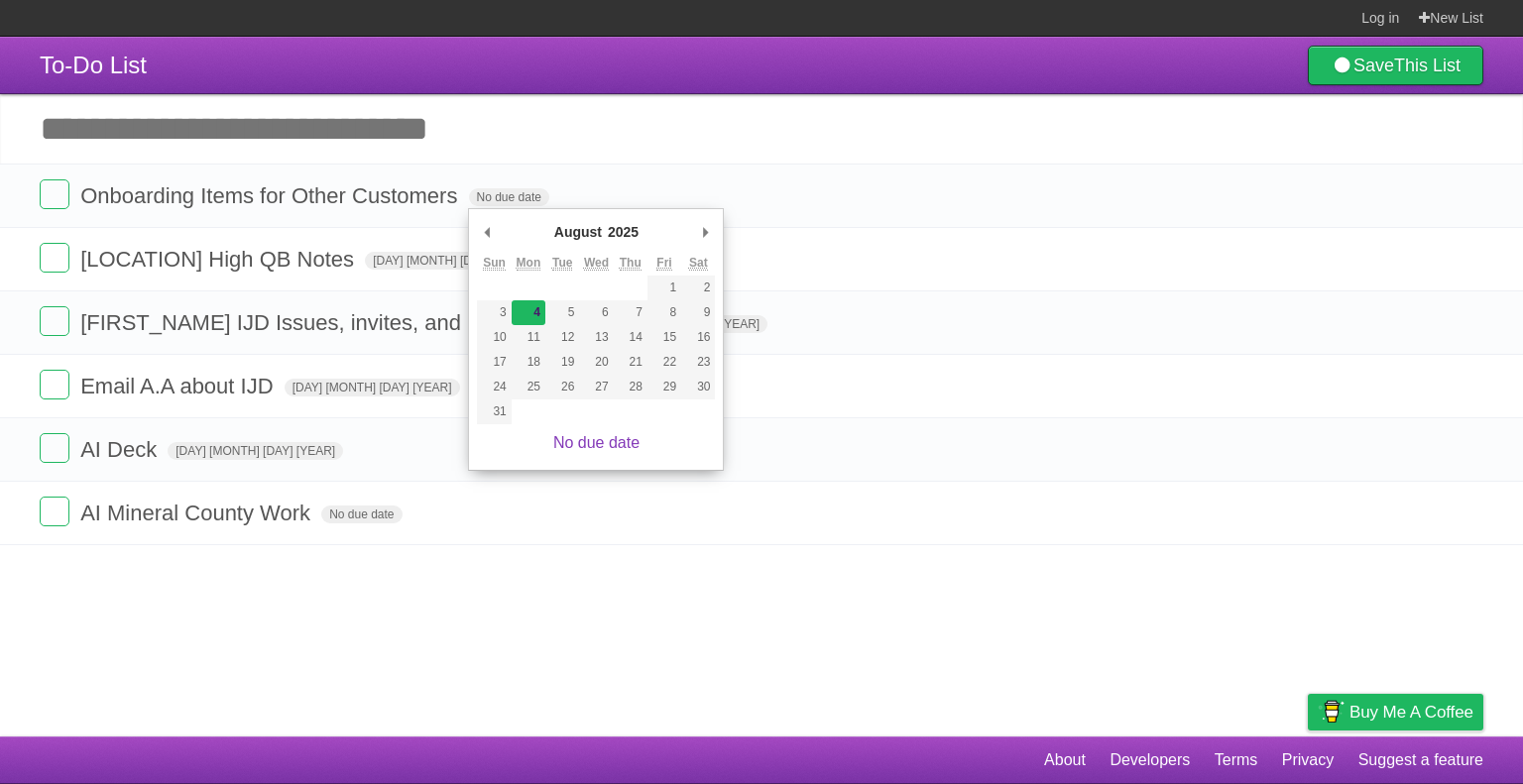 type on "[DAY] [MONTH] [DAY] [YEAR]" 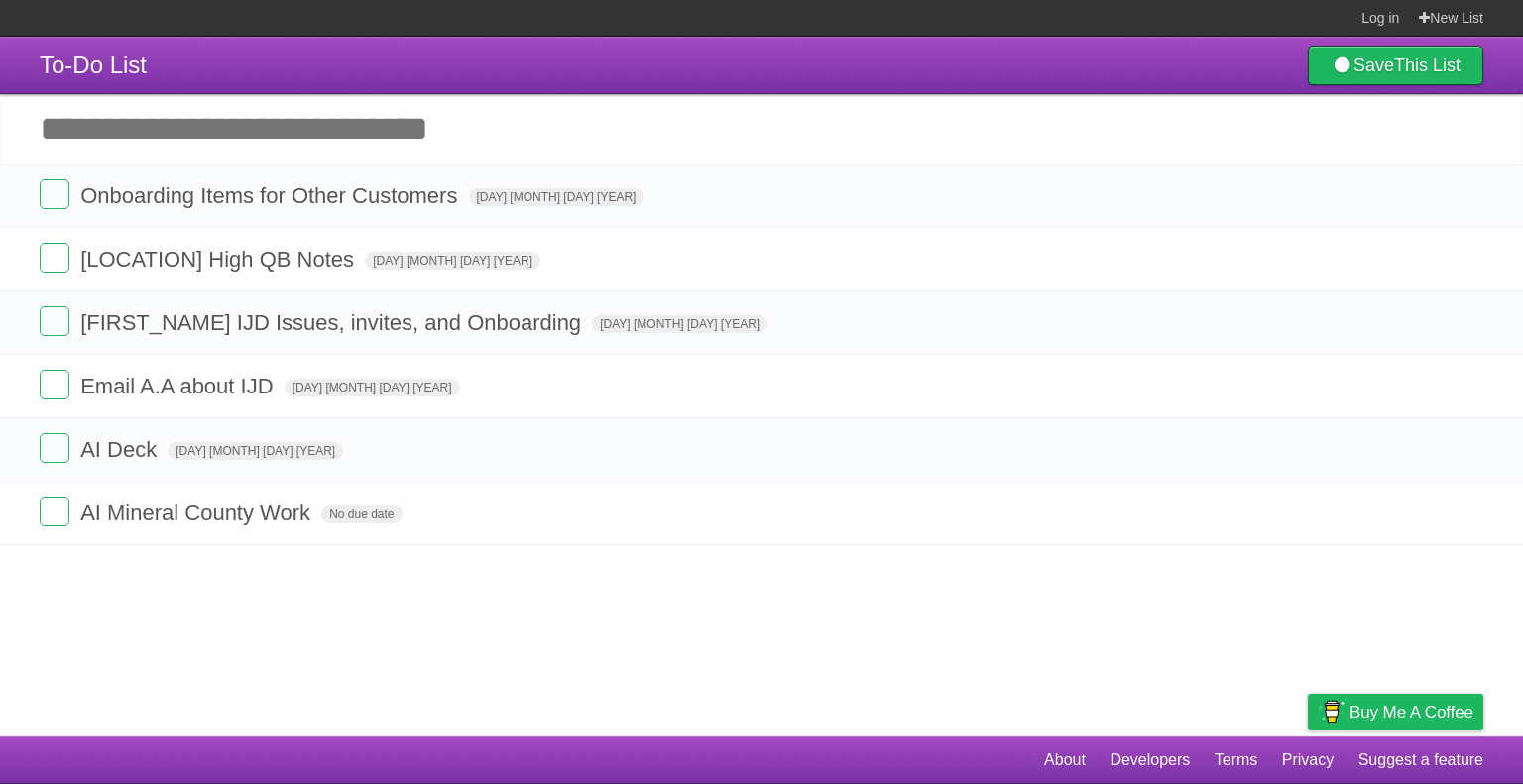 click on "To-Do List
Save  This List" at bounding box center (762, 65) 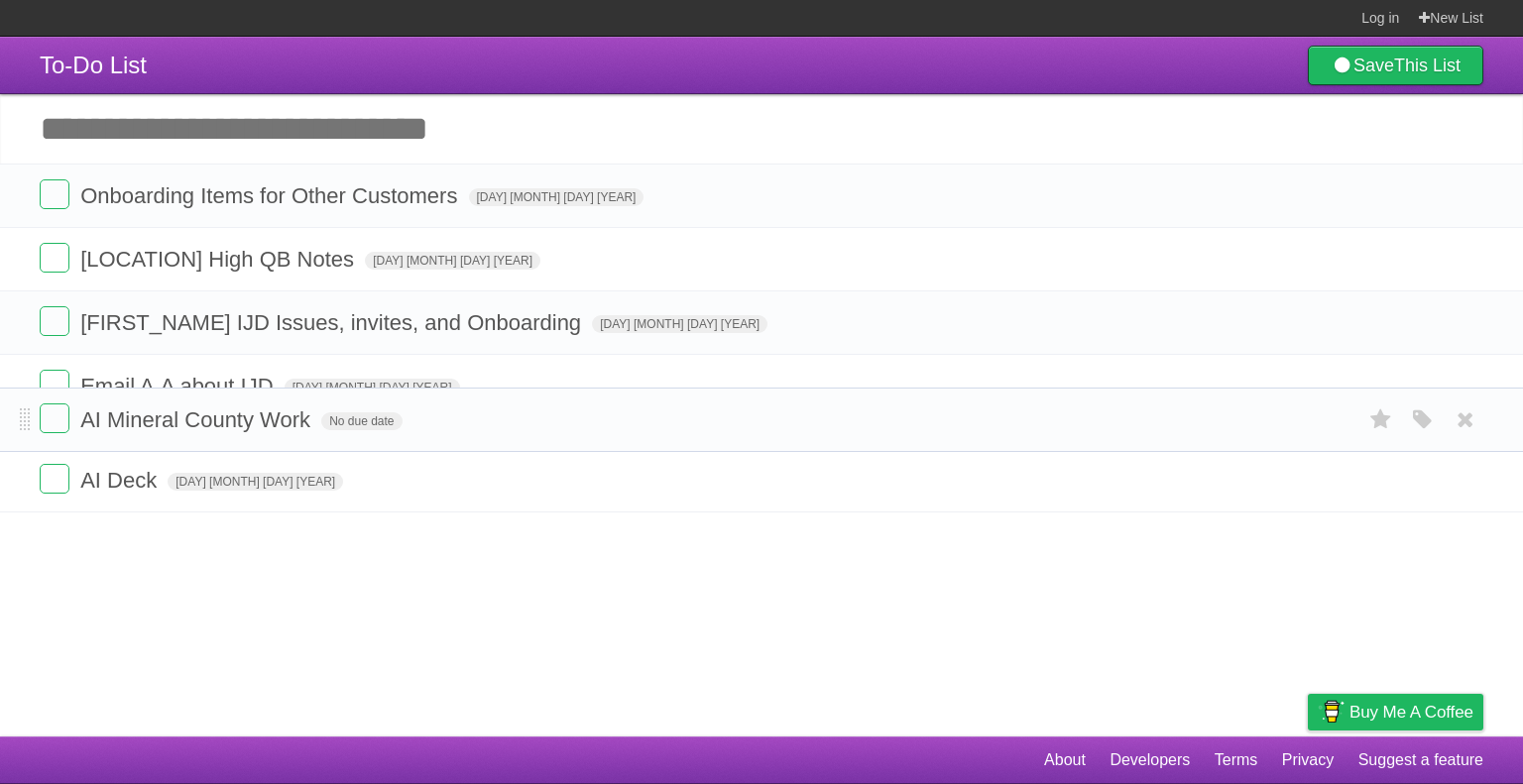 drag, startPoint x: 27, startPoint y: 512, endPoint x: 4, endPoint y: 419, distance: 95.80188 